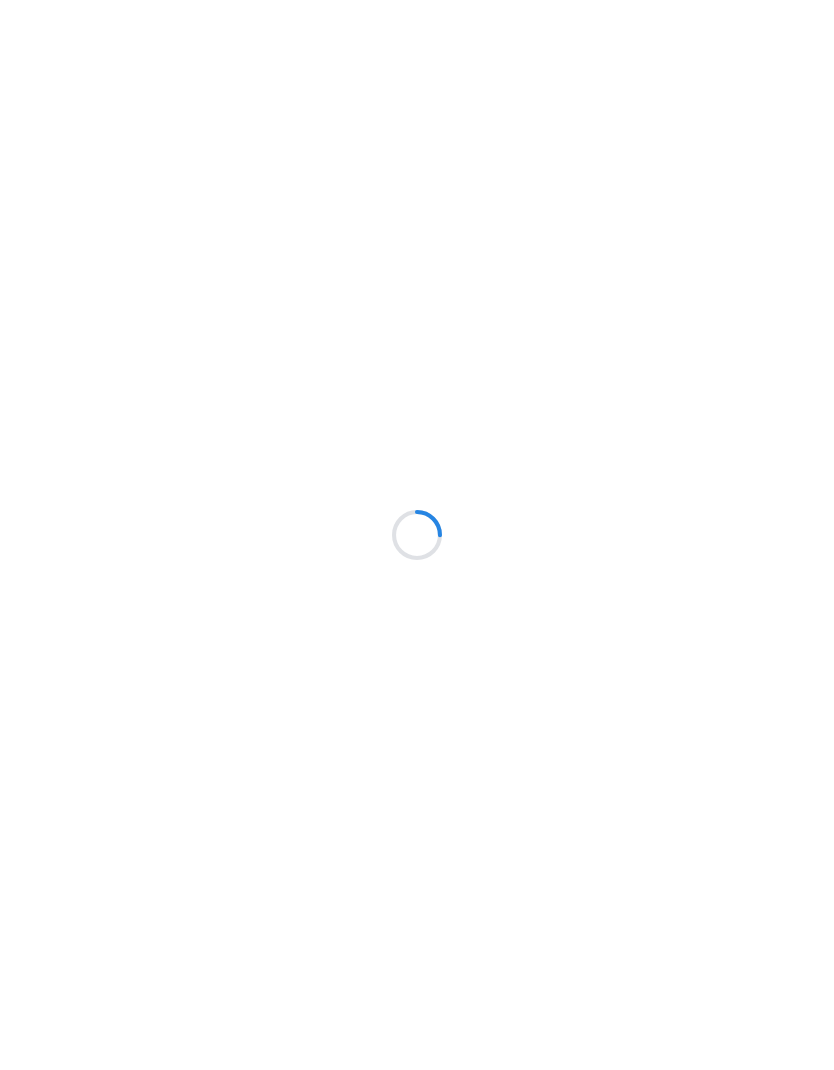 scroll, scrollTop: 0, scrollLeft: 0, axis: both 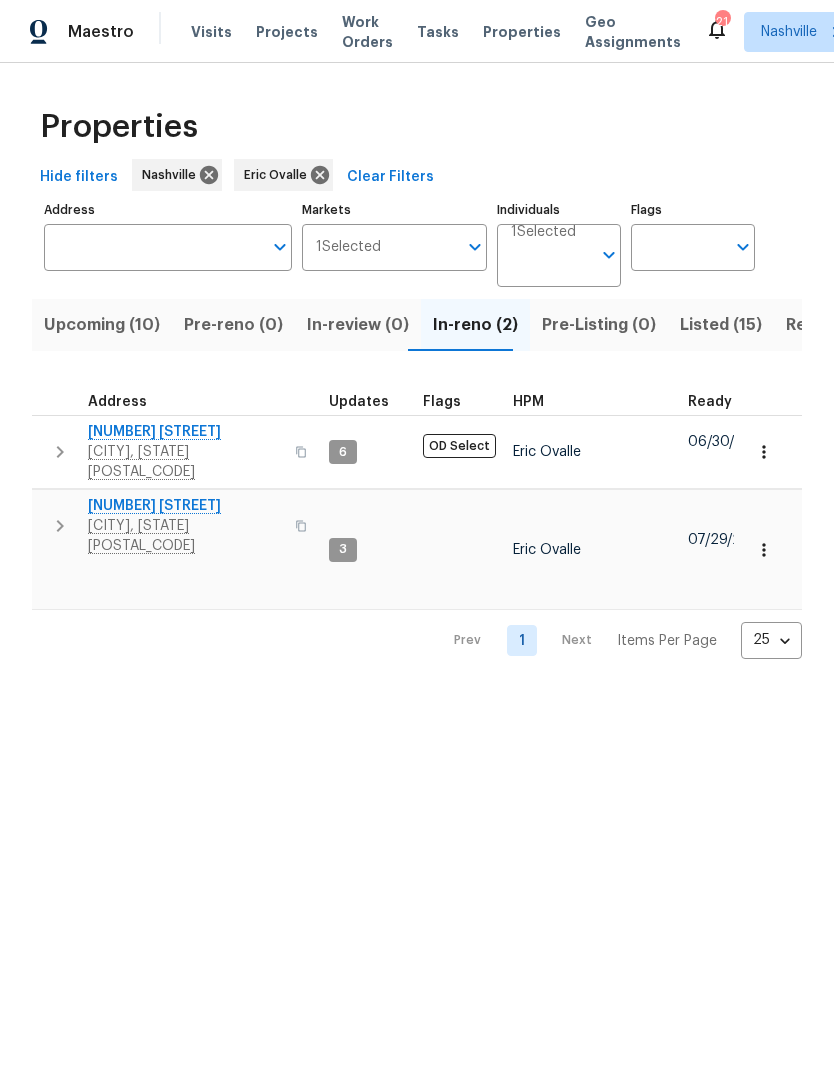 click on "Upcoming (10)" at bounding box center [102, 325] 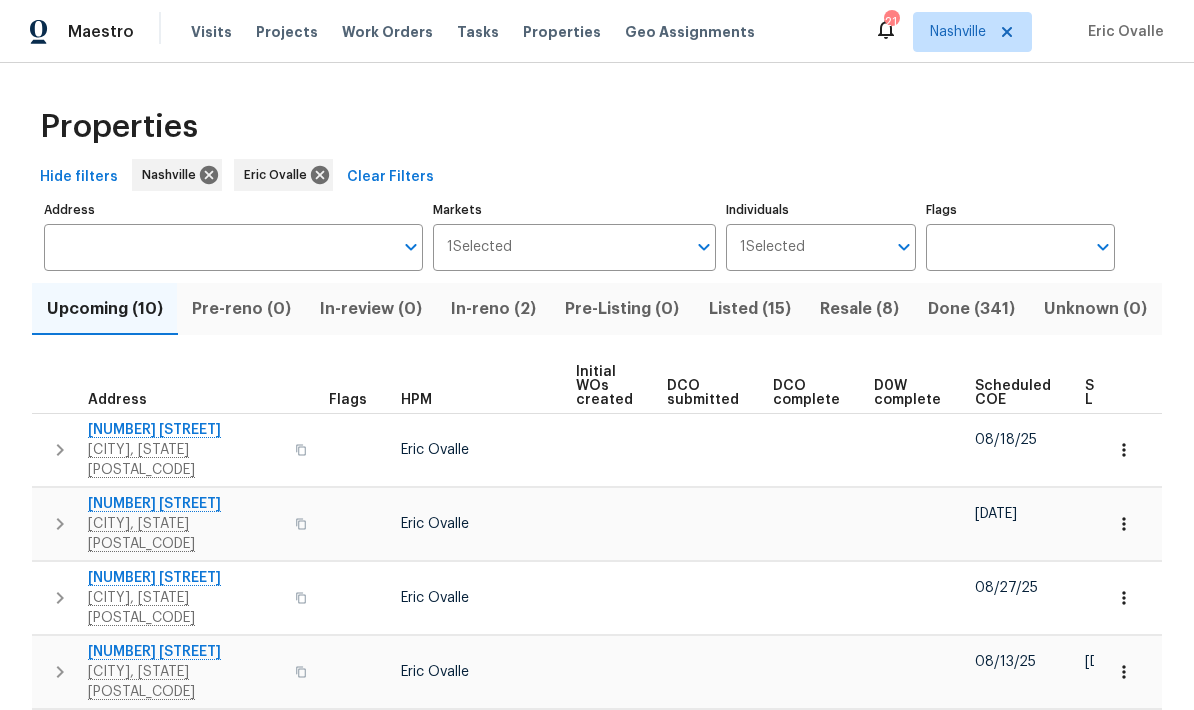 click on "Scheduled COE" at bounding box center [1013, 393] 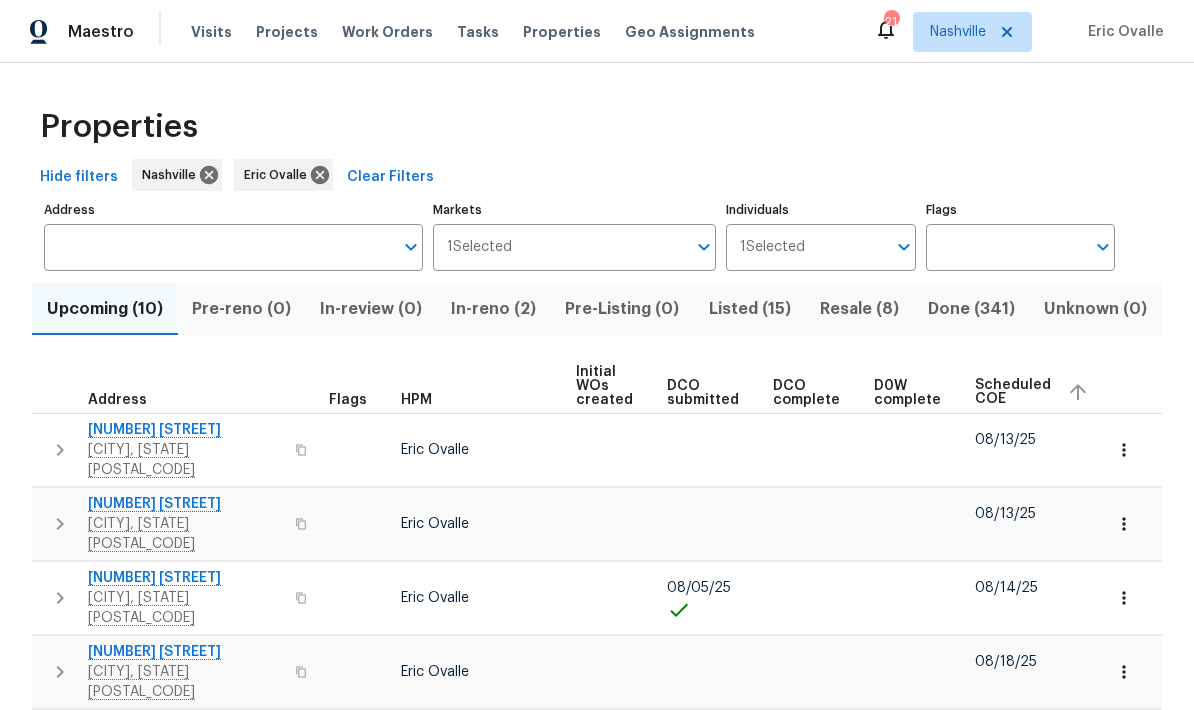 click 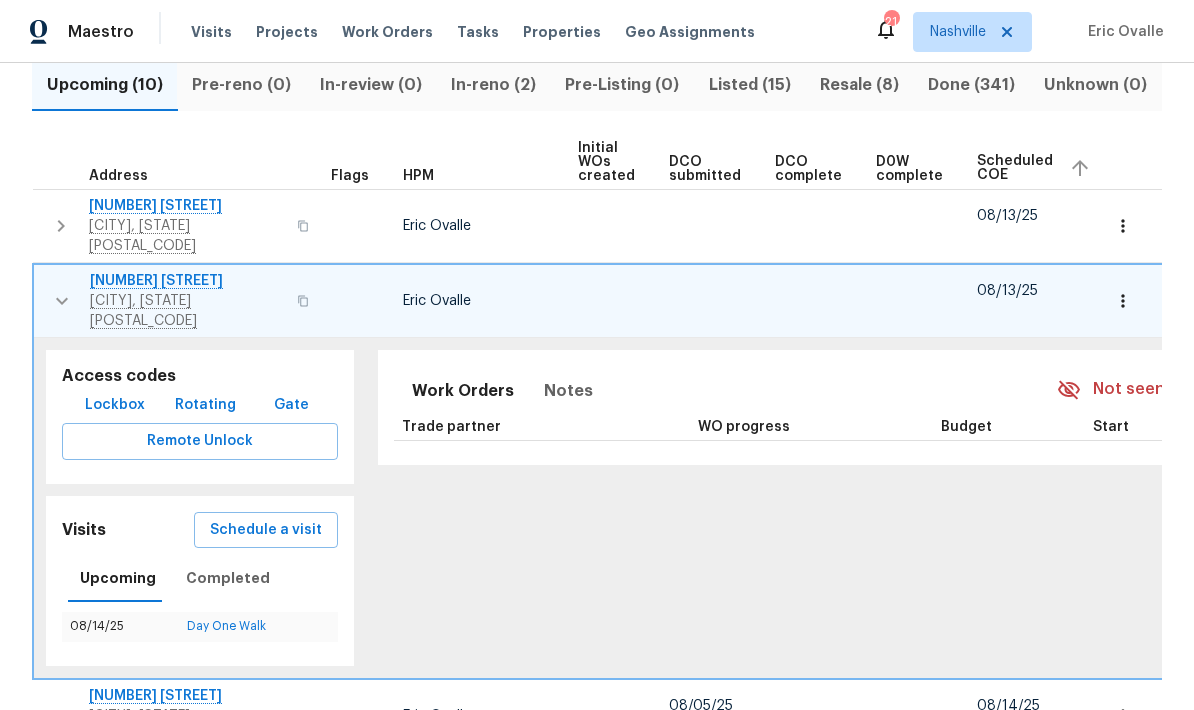 scroll, scrollTop: 222, scrollLeft: 0, axis: vertical 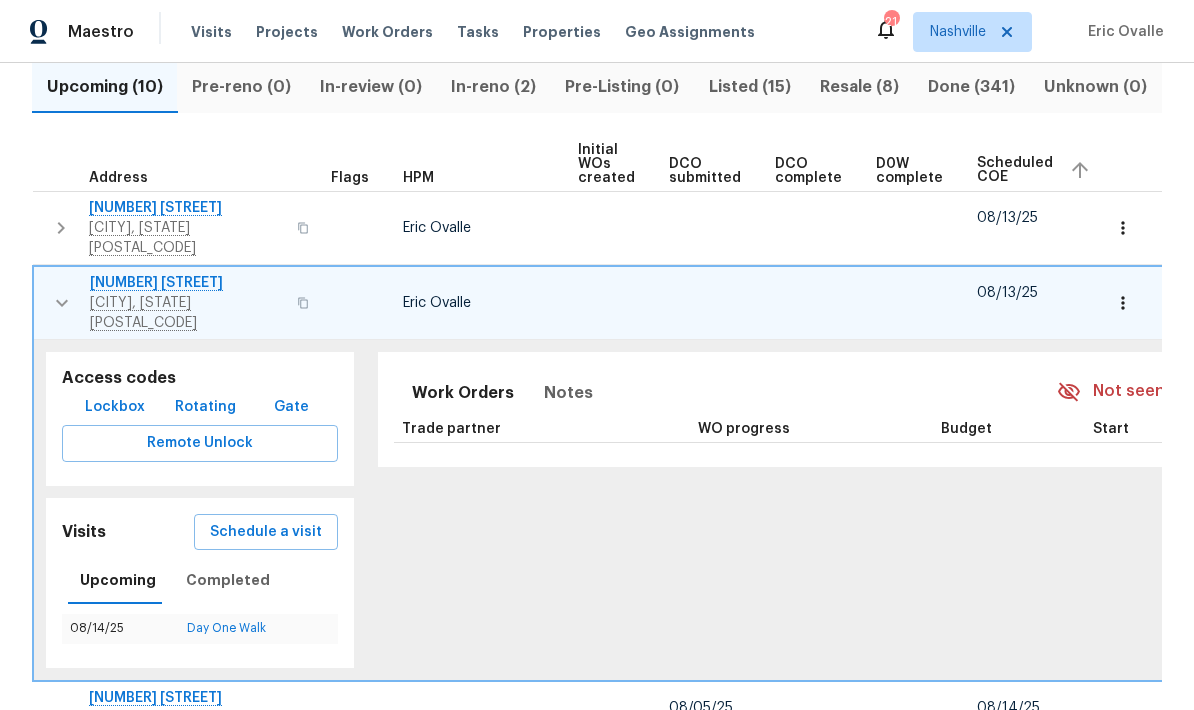 click at bounding box center [303, 303] 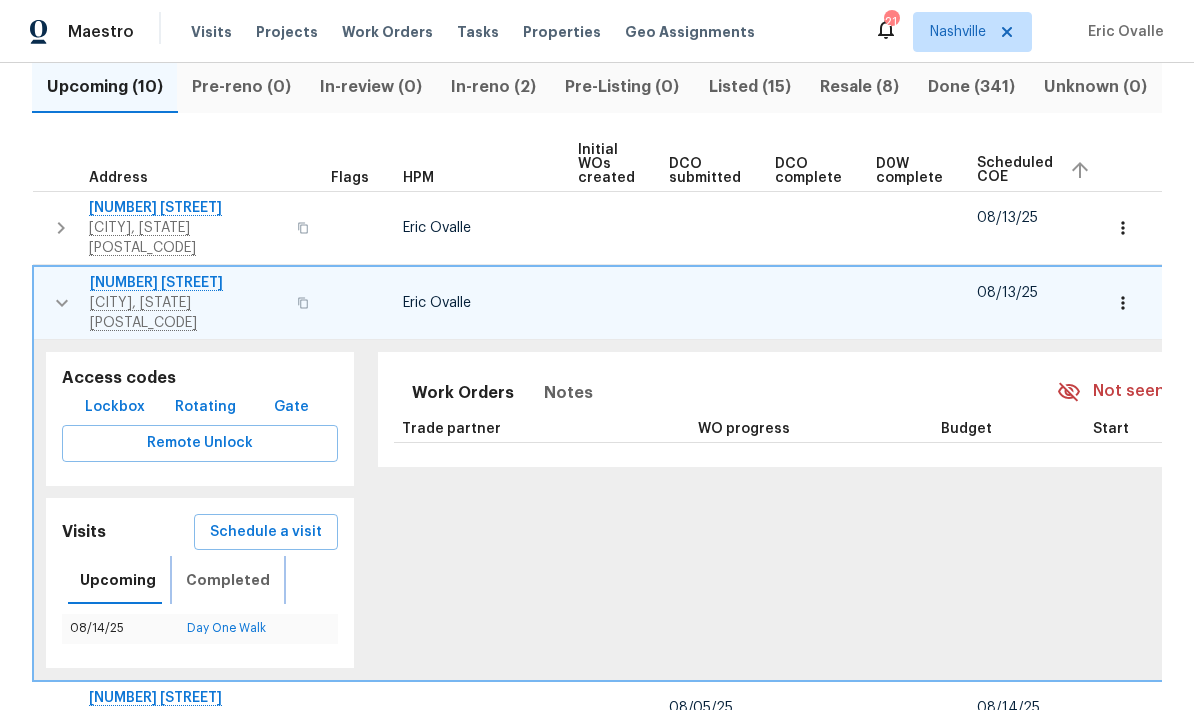 click on "Completed" at bounding box center (228, 580) 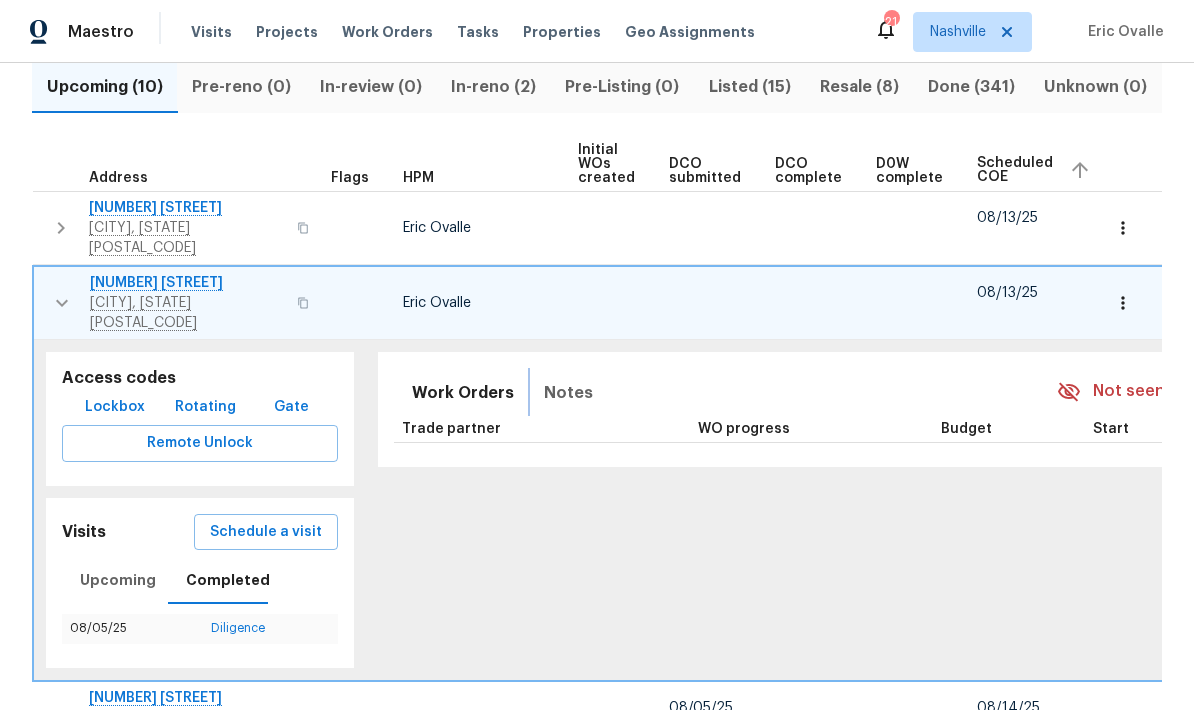 click on "Notes" at bounding box center (568, 393) 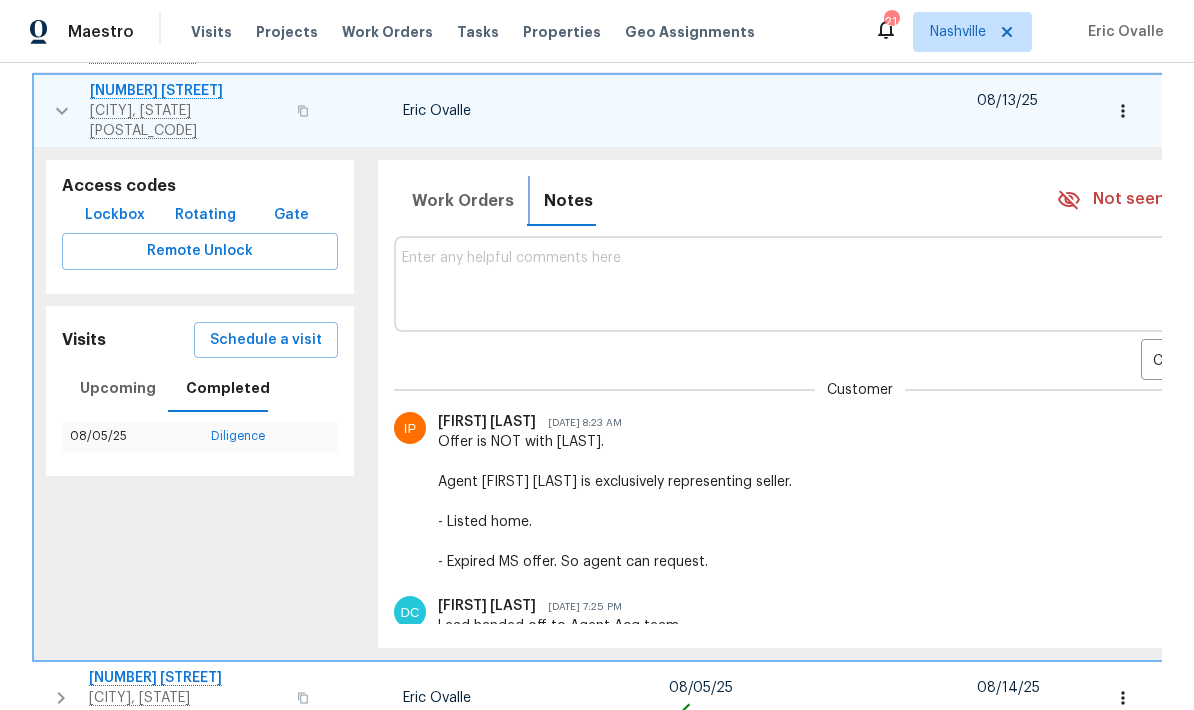 scroll, scrollTop: 463, scrollLeft: 0, axis: vertical 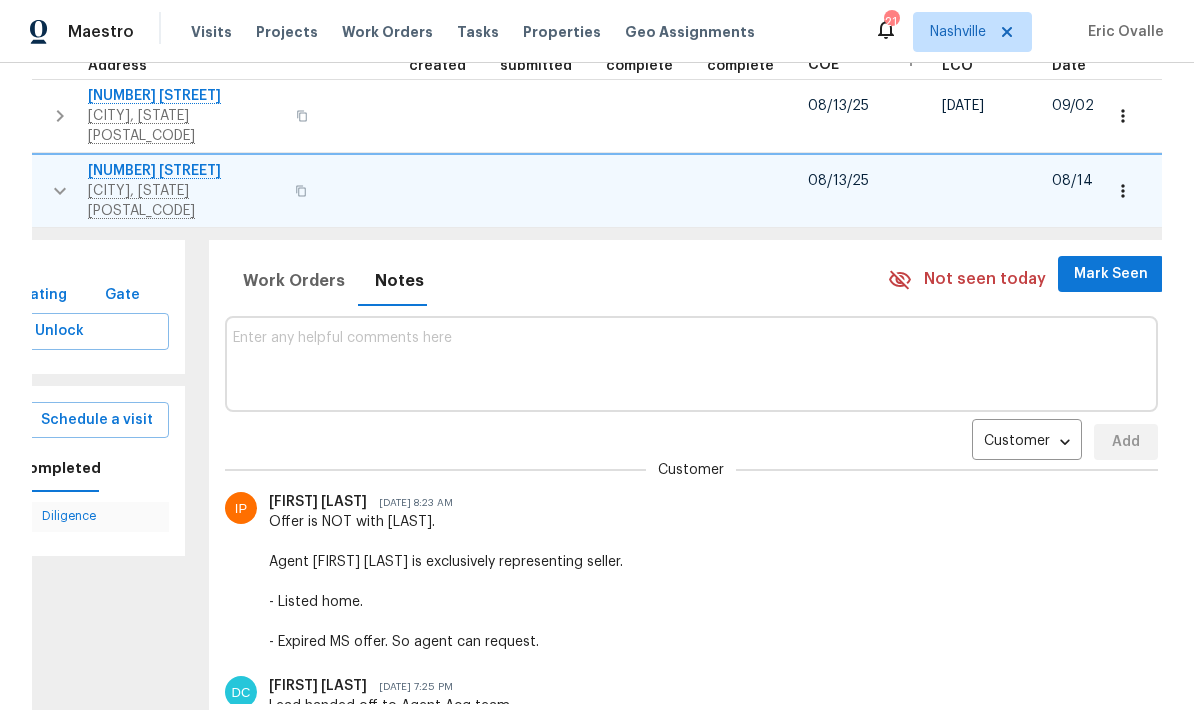 click on "[CITY], [STATE] [POSTAL_CODE] [FIRST] [LAST] [DATE] [DATE] [DATE] [NUMBER] [STREET] [CITY], [STATE] [POSTAL_CODE] [FIRST] [LAST] [DATE] [DATE] [DATE] [FIRST] [LAST] [DATE] [TIME]" at bounding box center (597, 355) 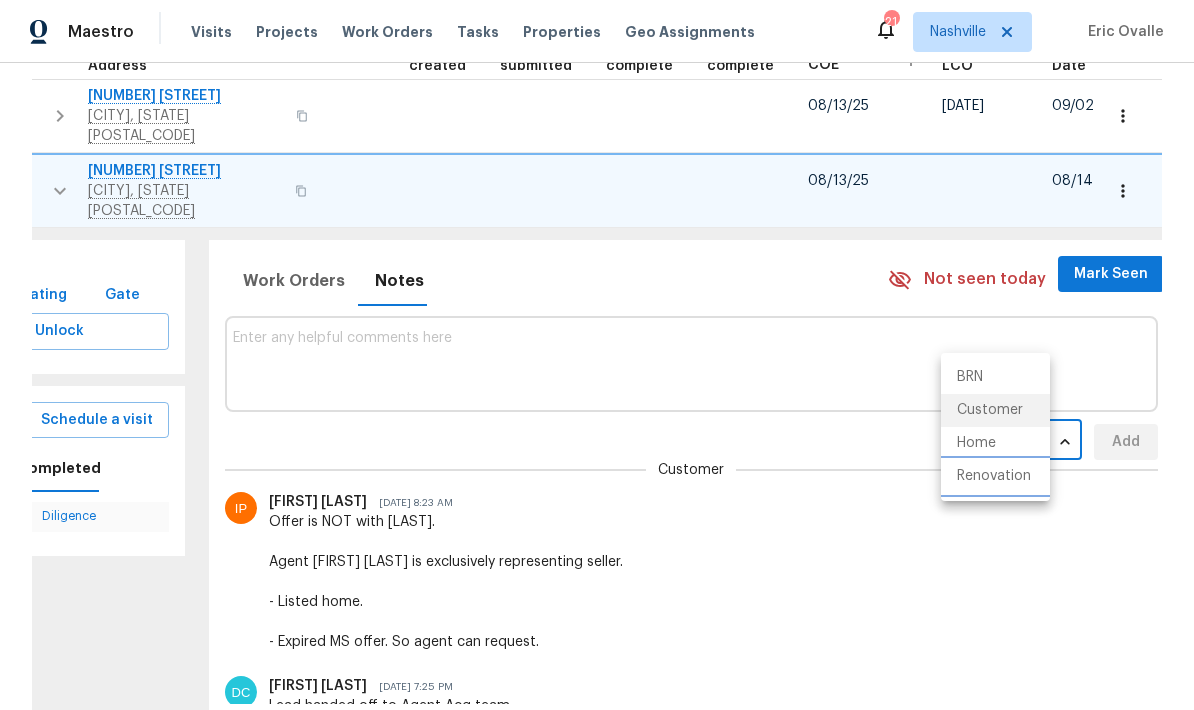 click on "Renovation" at bounding box center [995, 476] 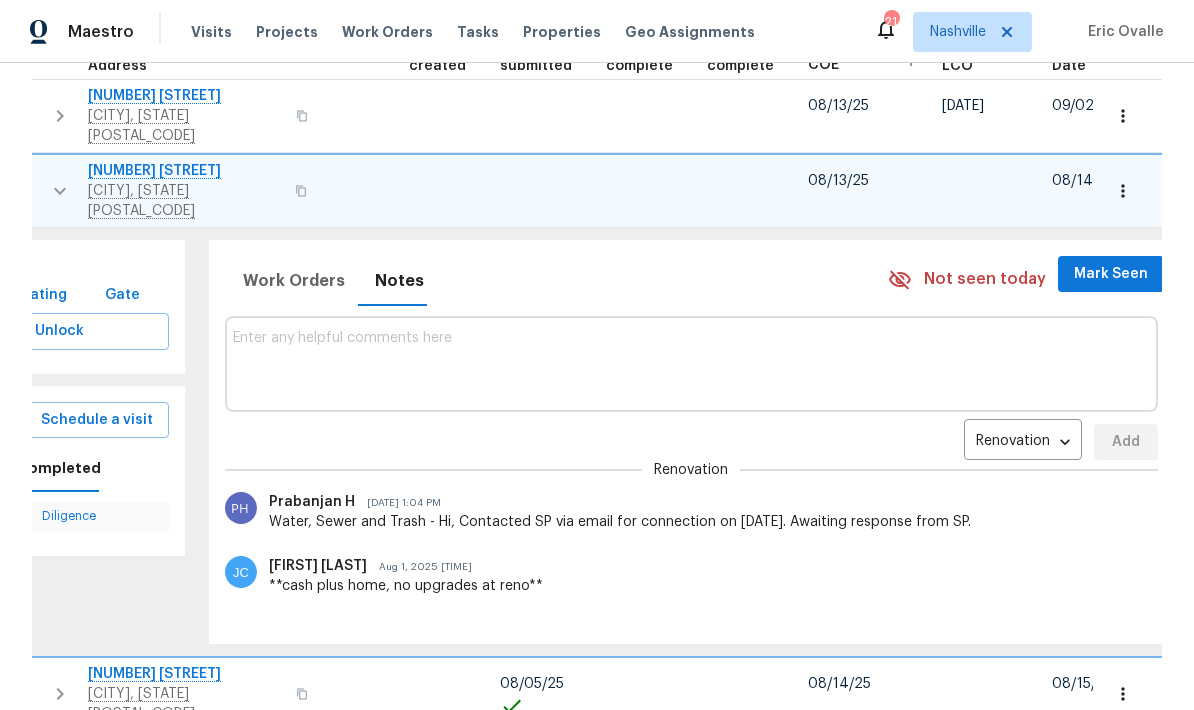 click on "Water, Sewer and Trash - Hi, Contacted SP via email for connection on [DATE]. Awaiting response from SP. [FIRST] [LAST] [DATE] [TIME]" at bounding box center (694, 442) 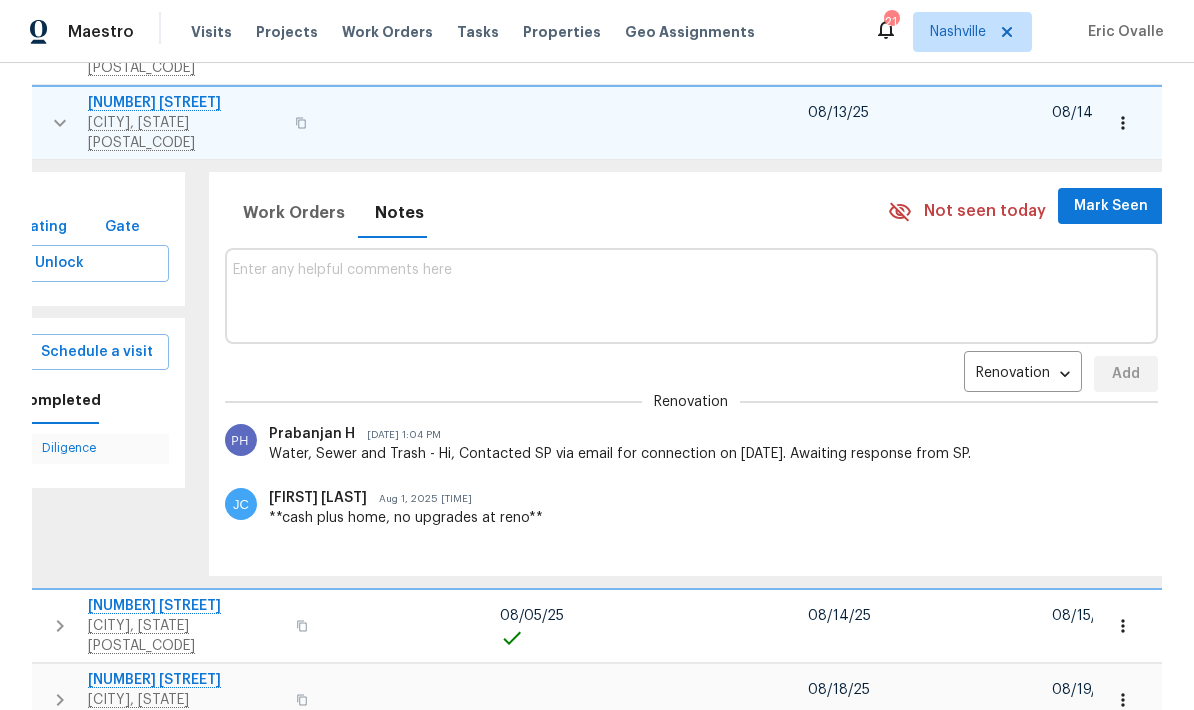 scroll, scrollTop: 401, scrollLeft: 0, axis: vertical 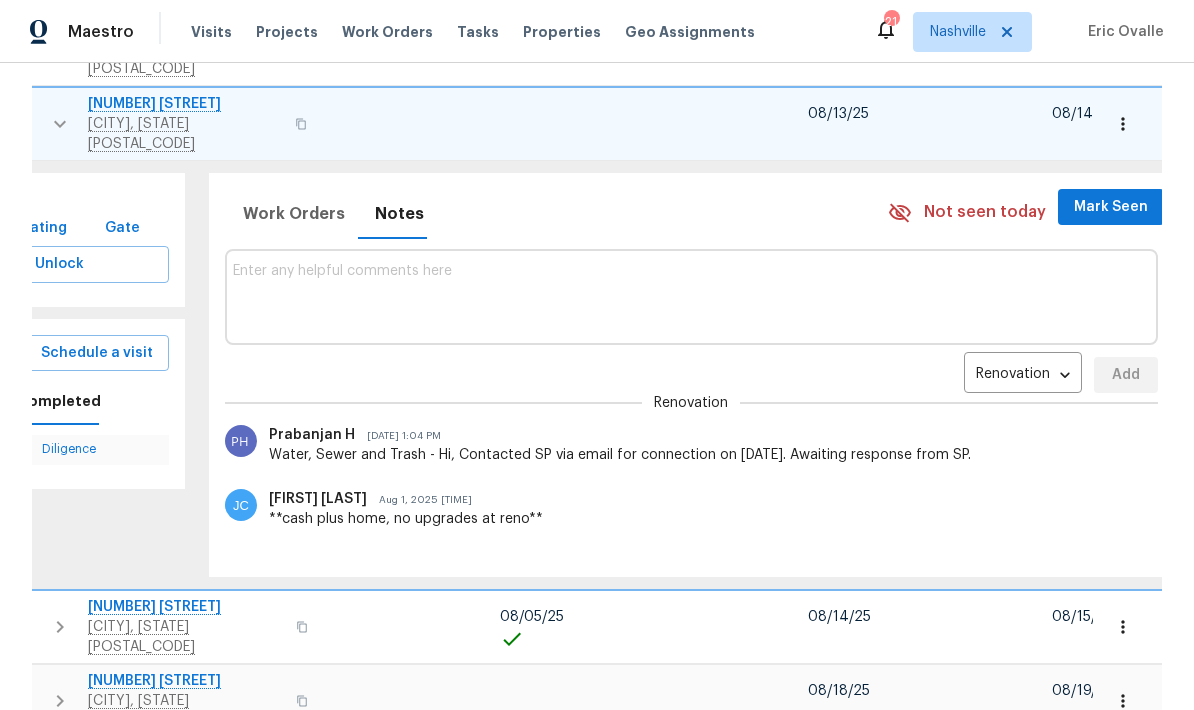 click on "Mark Seen" at bounding box center [1111, 207] 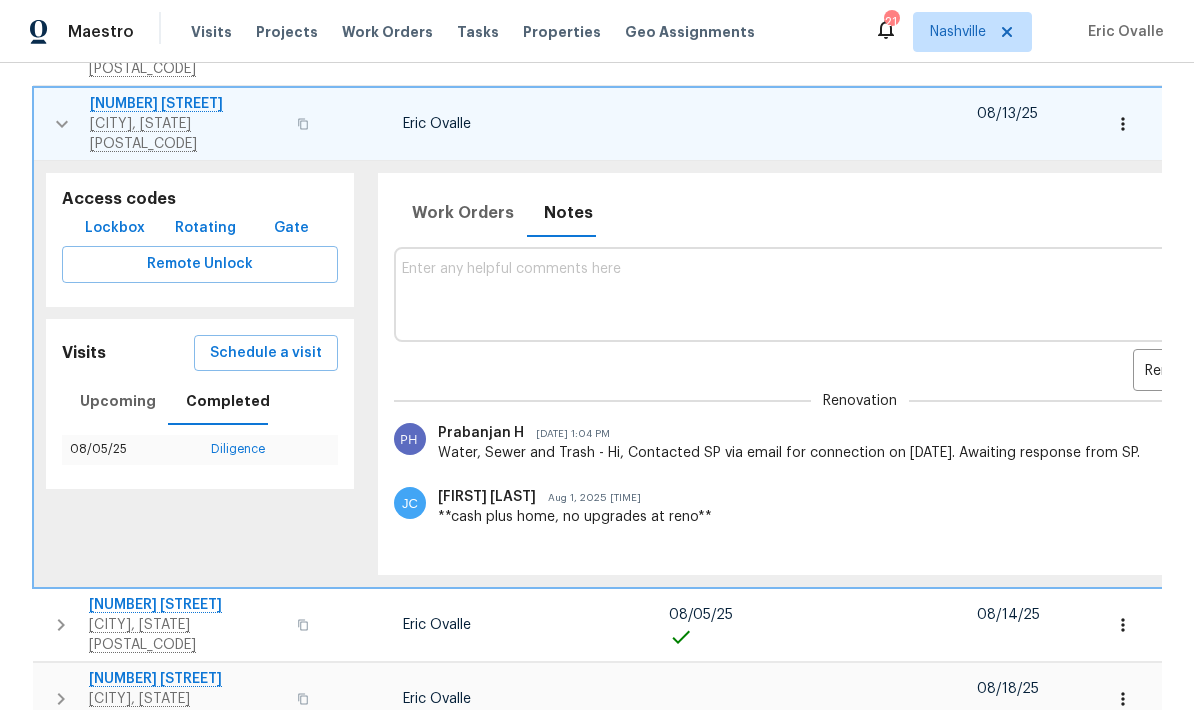 scroll, scrollTop: 0, scrollLeft: 0, axis: both 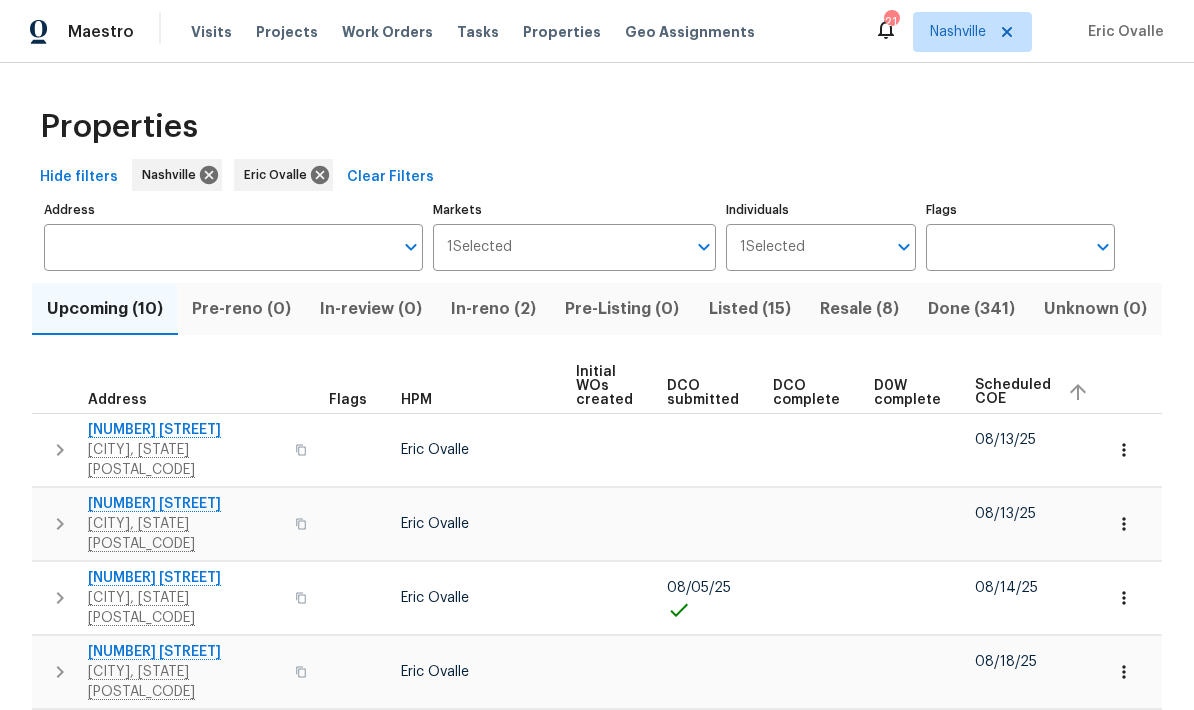 click on "Listed (15)" at bounding box center (749, 309) 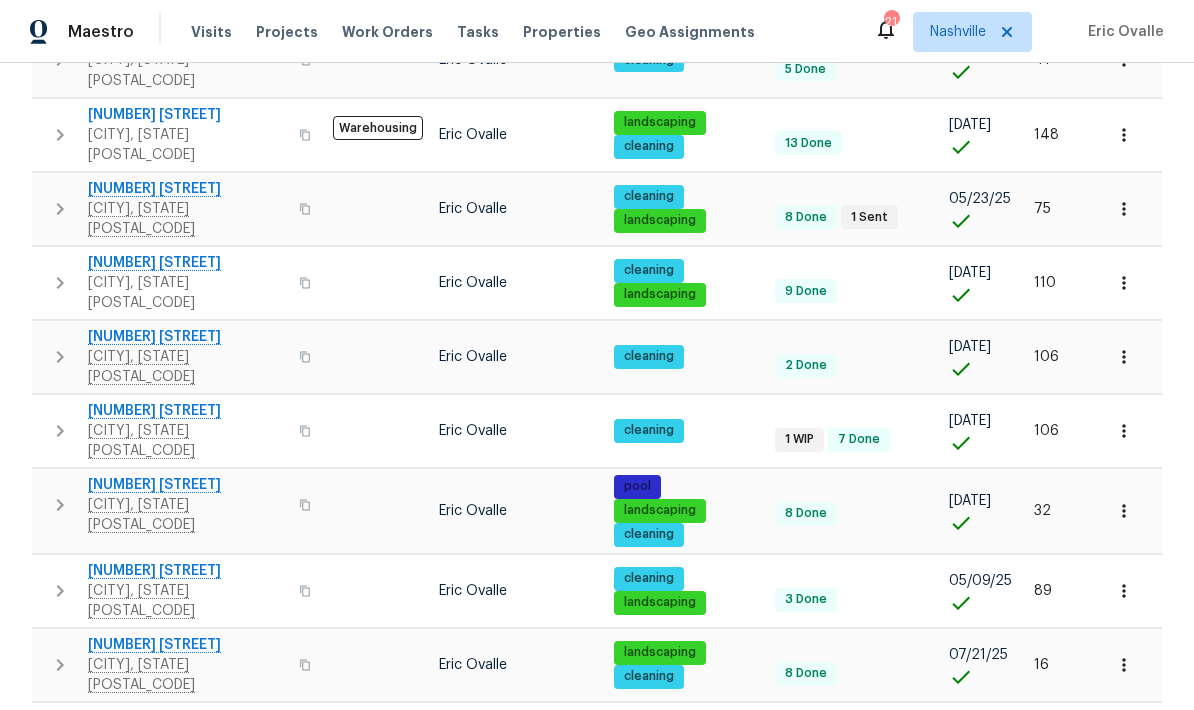 scroll, scrollTop: 629, scrollLeft: 0, axis: vertical 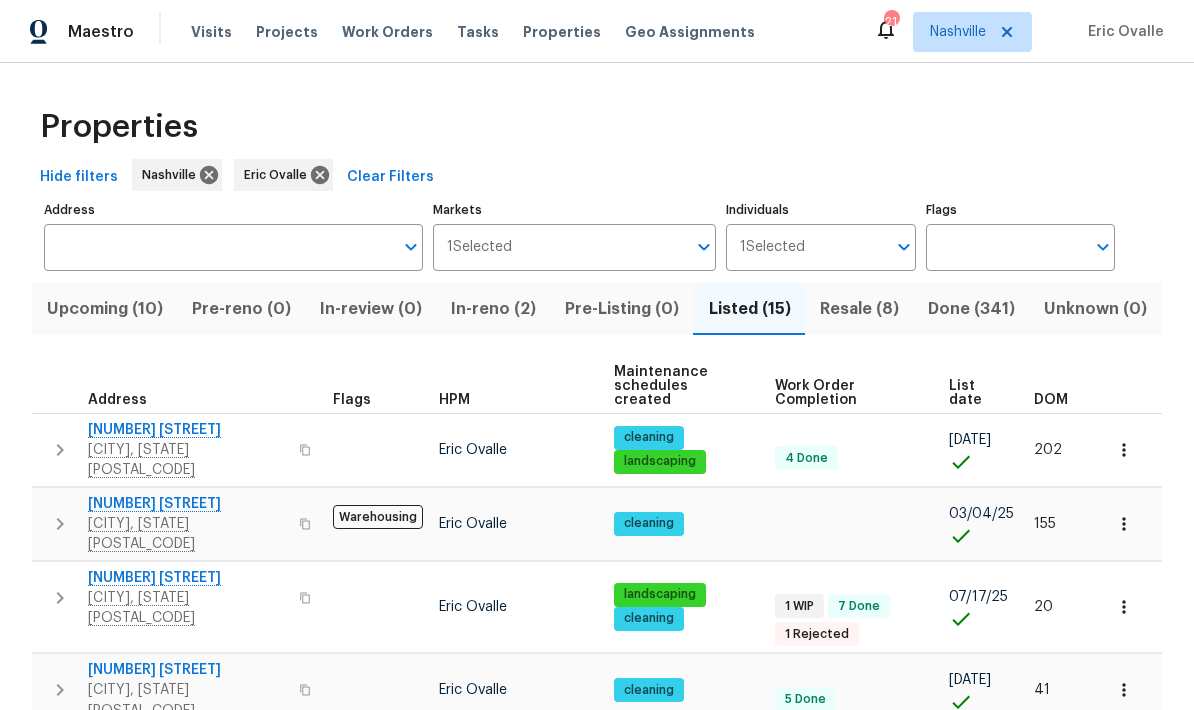 click on "Resale (8)" at bounding box center [859, 309] 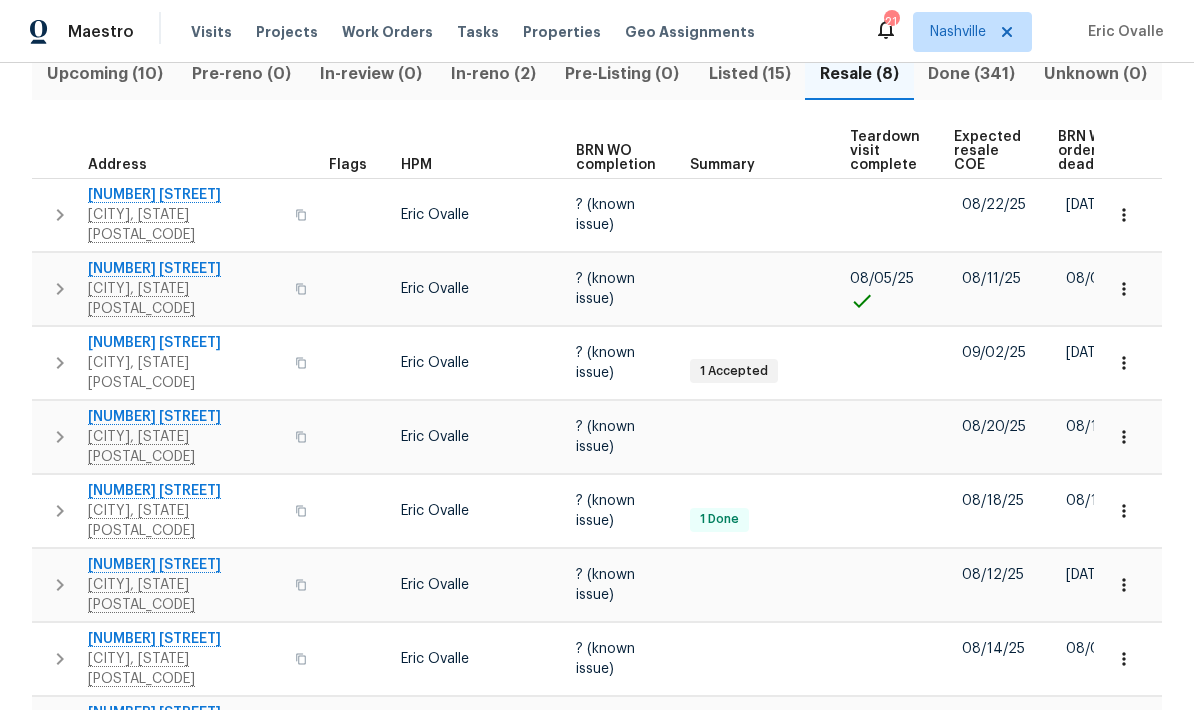 scroll, scrollTop: 233, scrollLeft: 0, axis: vertical 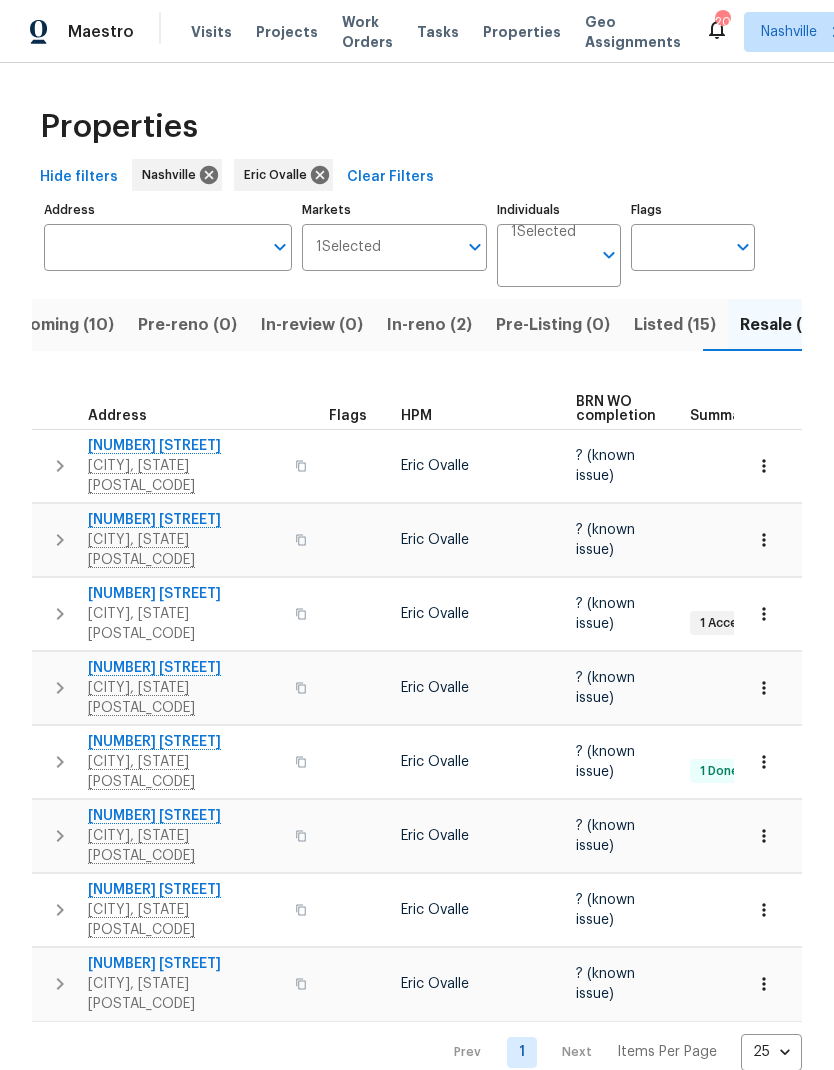 click 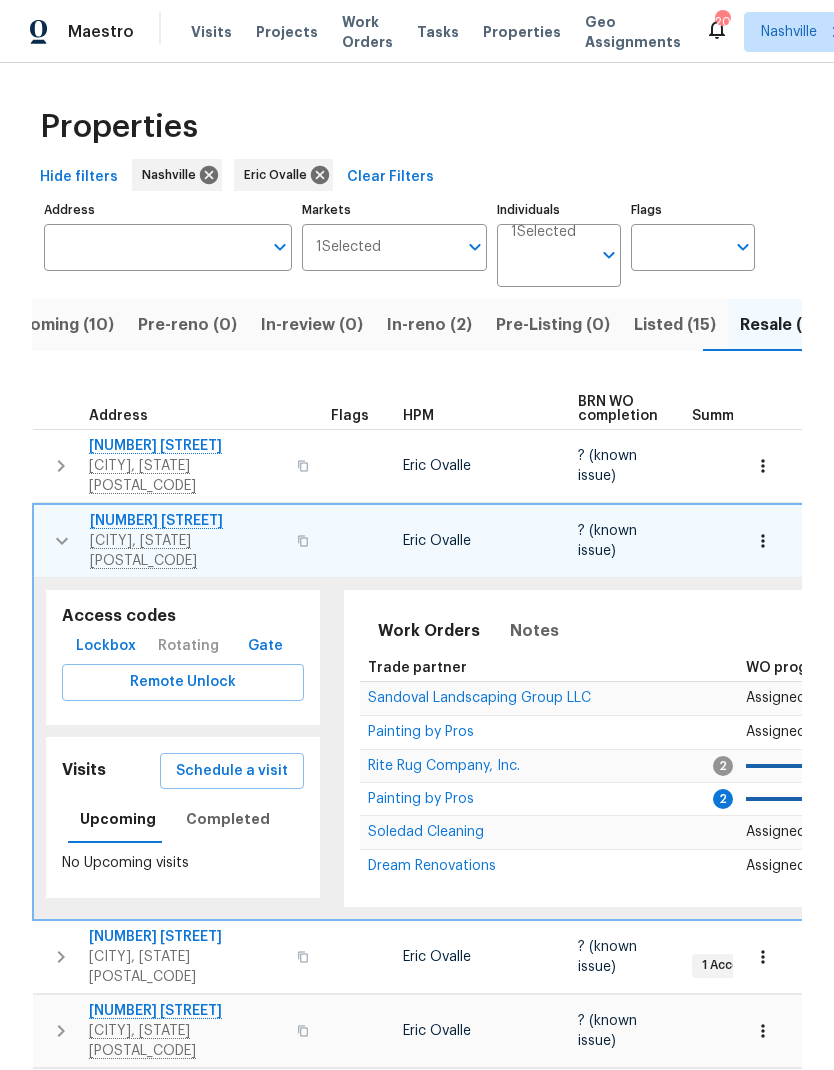 click on "Lockbox" at bounding box center [106, 646] 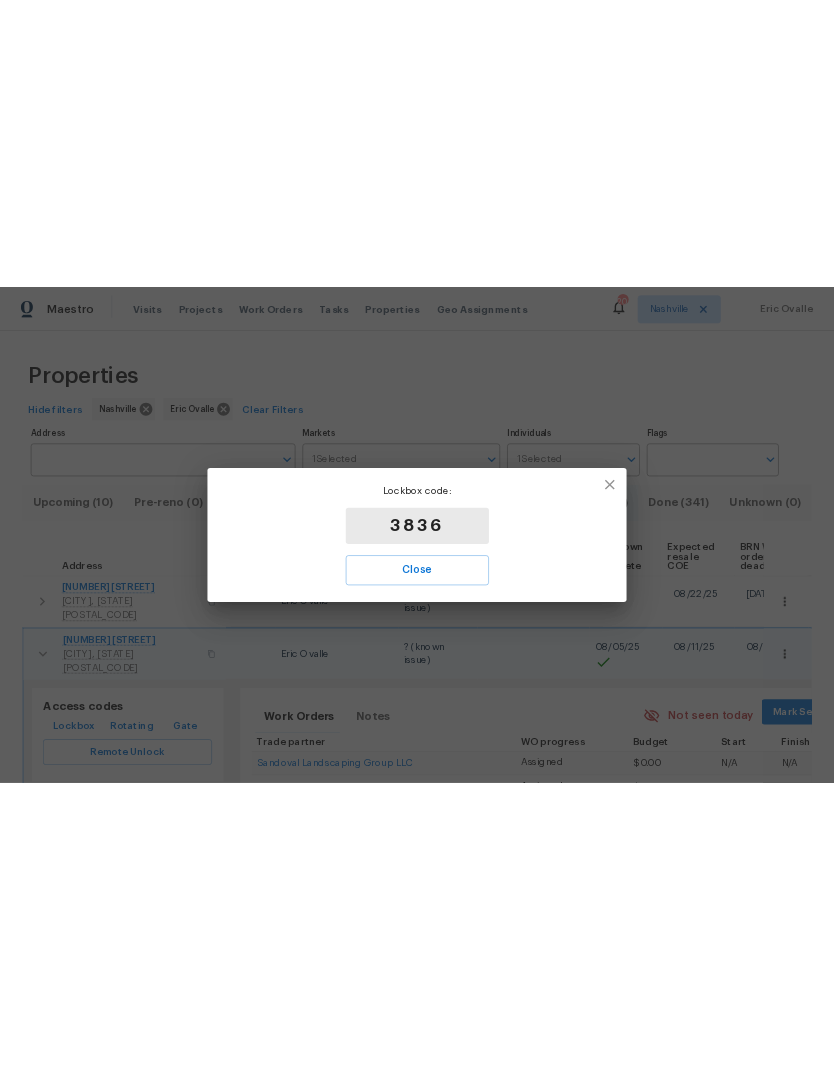 scroll, scrollTop: 0, scrollLeft: 0, axis: both 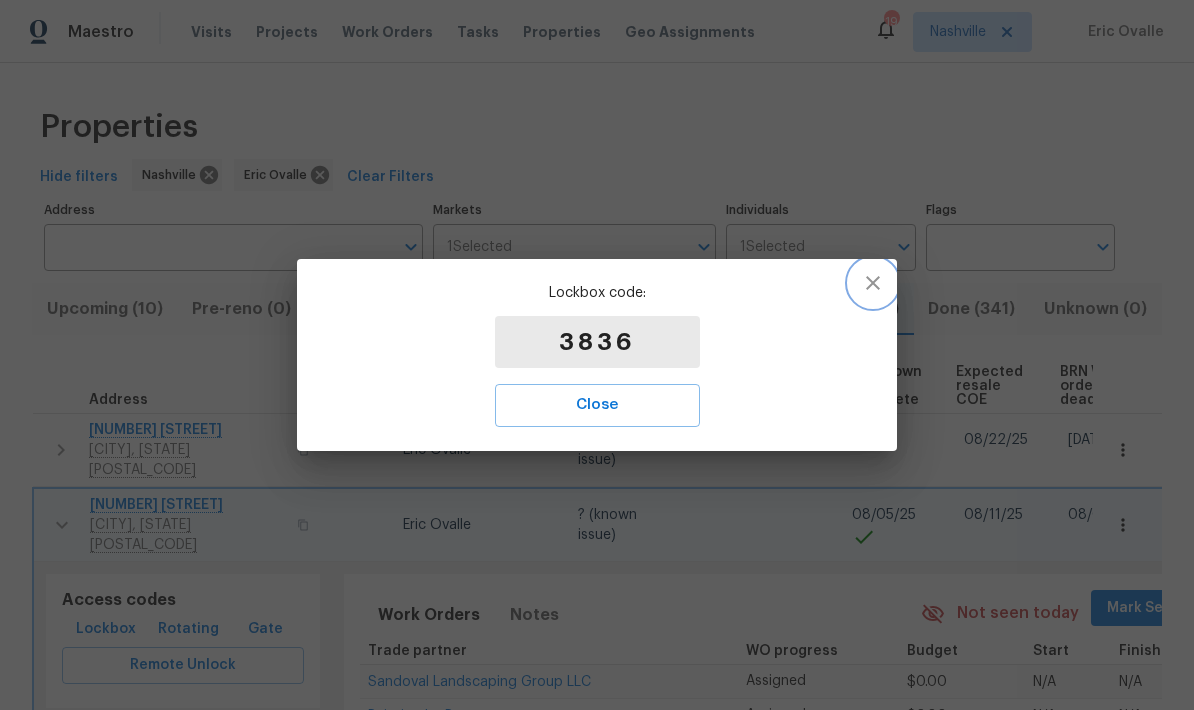 click at bounding box center (873, 283) 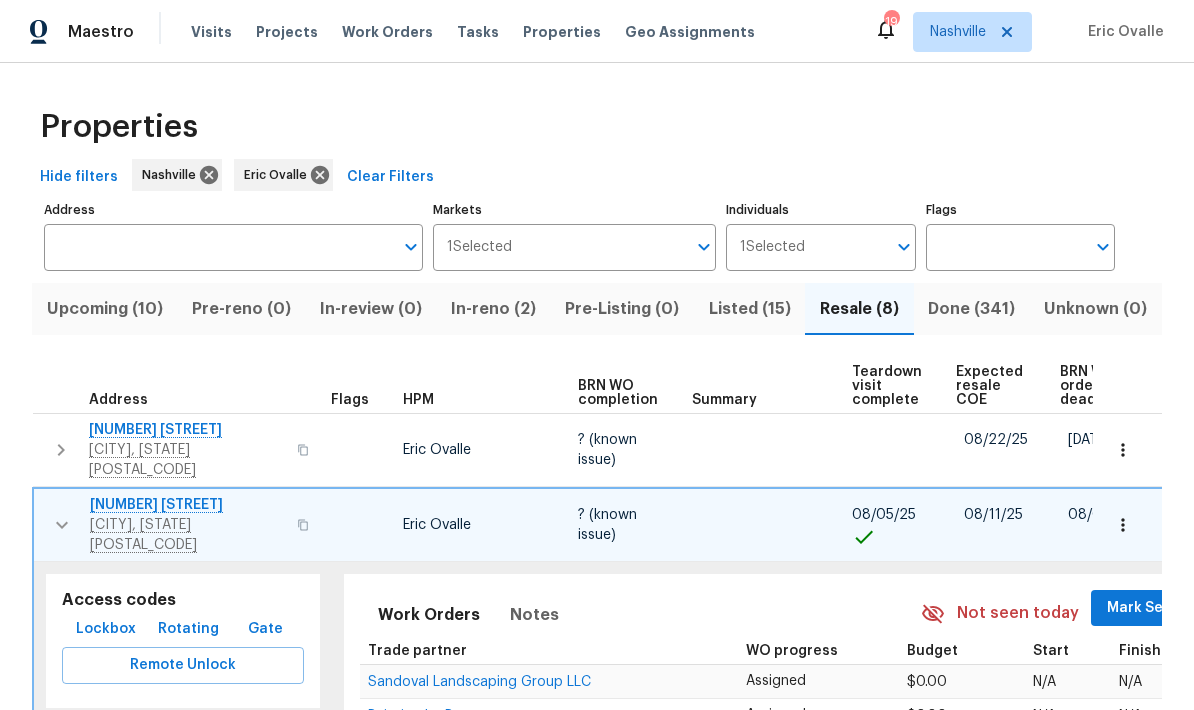 click on "Upcoming (10)" at bounding box center (104, 309) 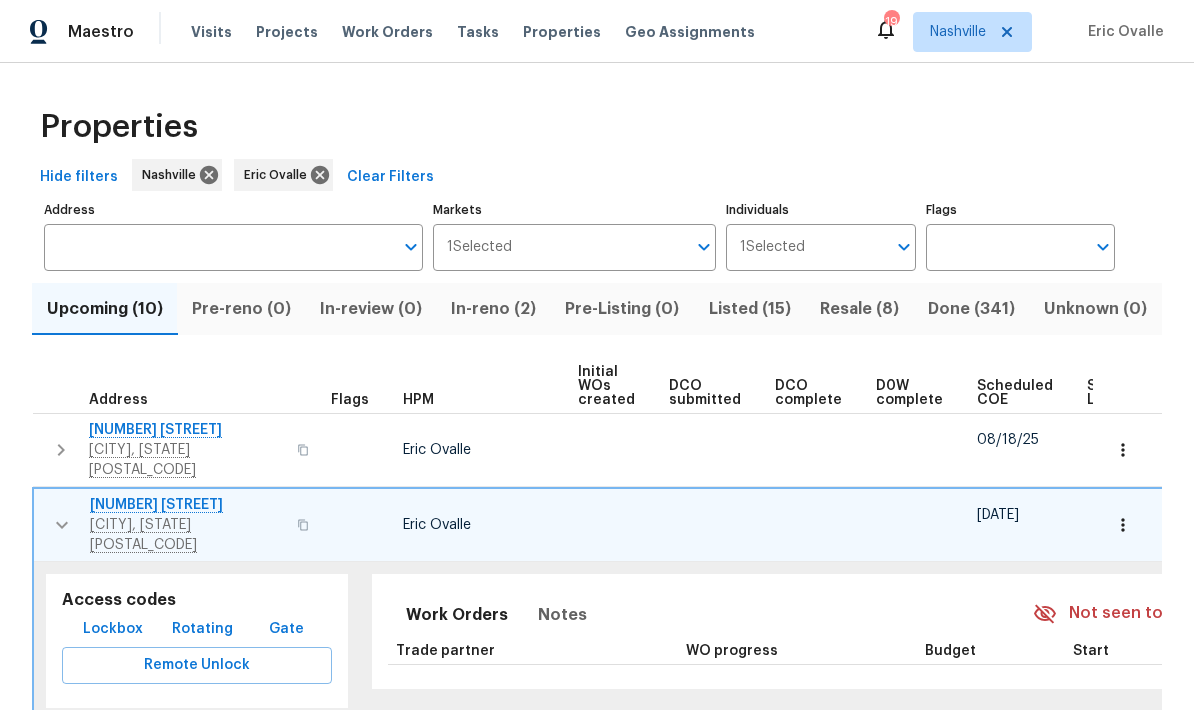 click on "Scheduled COE" at bounding box center (1015, 393) 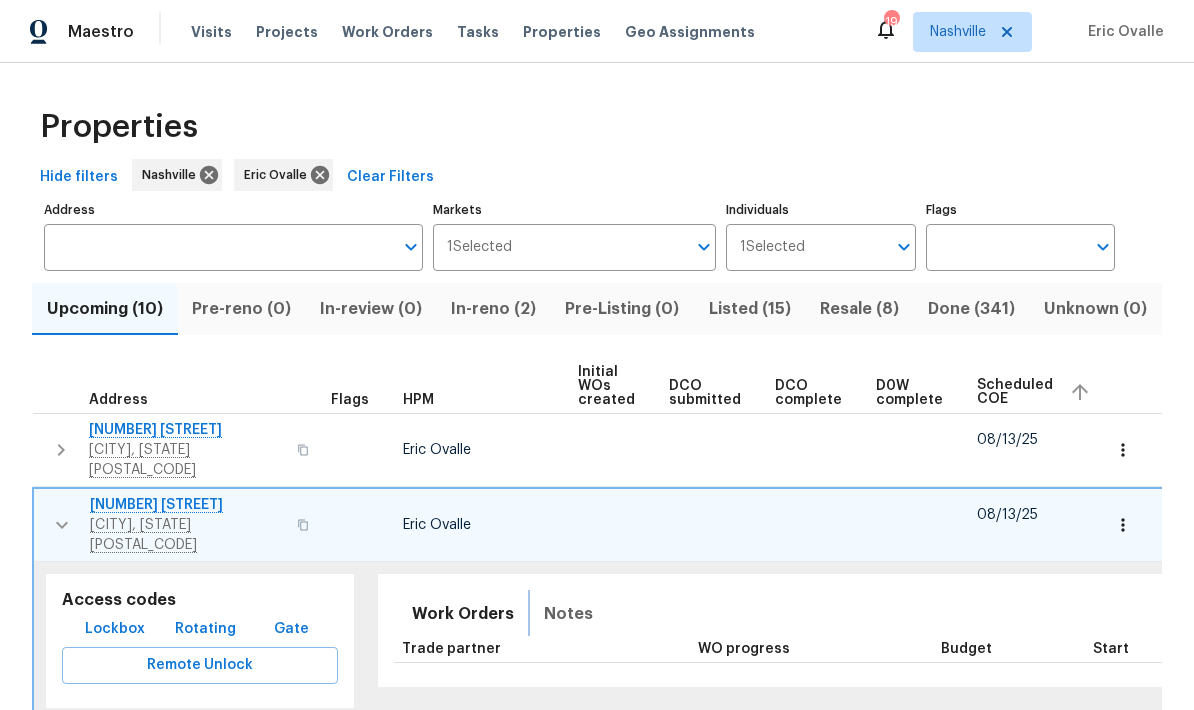 click on "Notes" at bounding box center (568, 614) 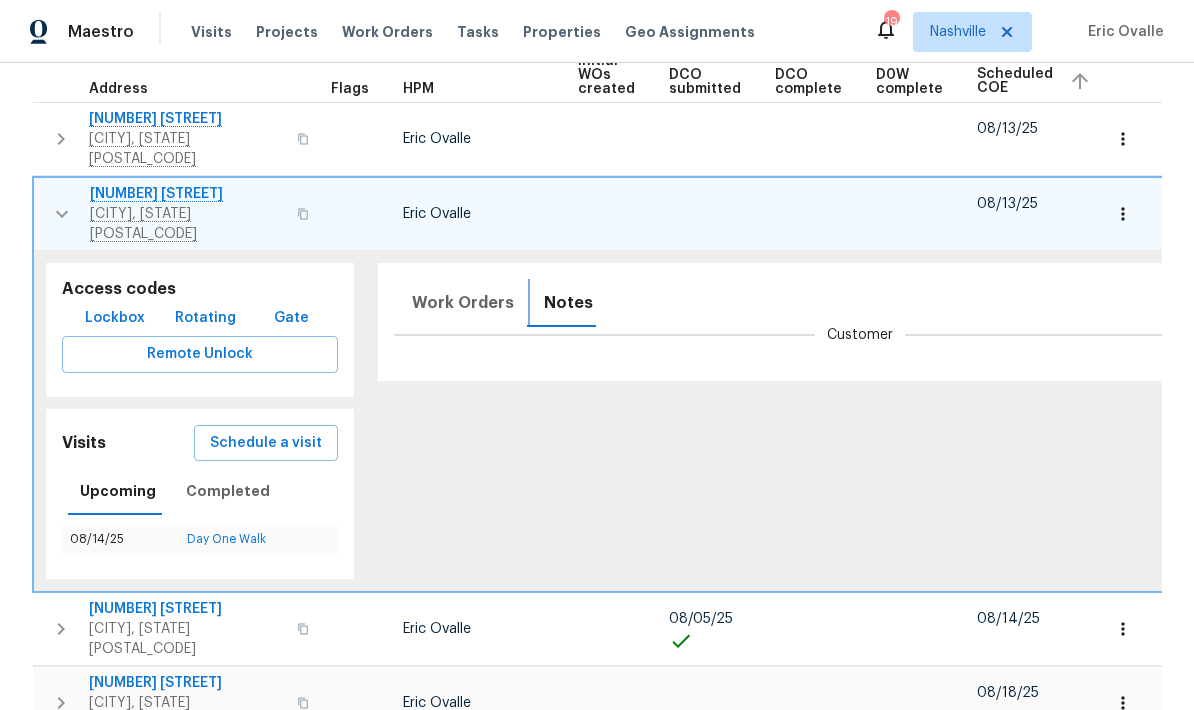 scroll, scrollTop: 342, scrollLeft: 0, axis: vertical 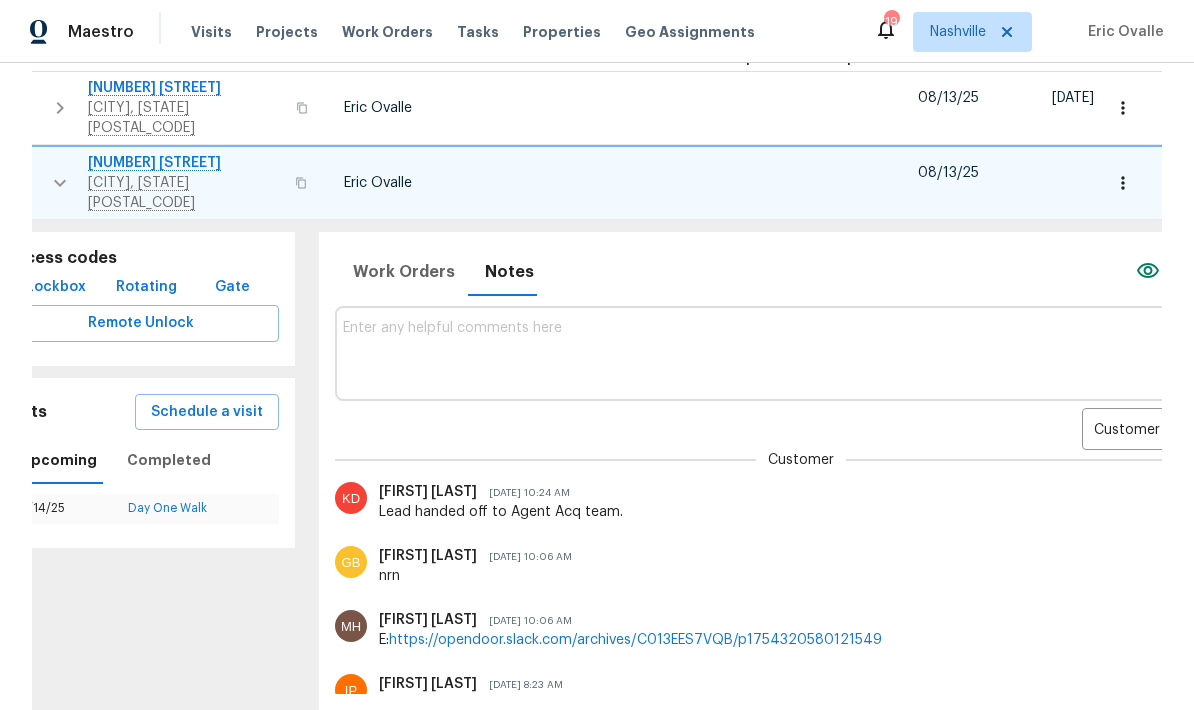 click on "[CITY], [STATE] [POSTAL_CODE] [FIRST] [LAST] [DATE] [TIME] [FIRST] [LAST] [DATE] [TIME] [FIRST] [LAST] [DATE] [TIME] [FIRST] [LAST] [DATE]" at bounding box center (597, 355) 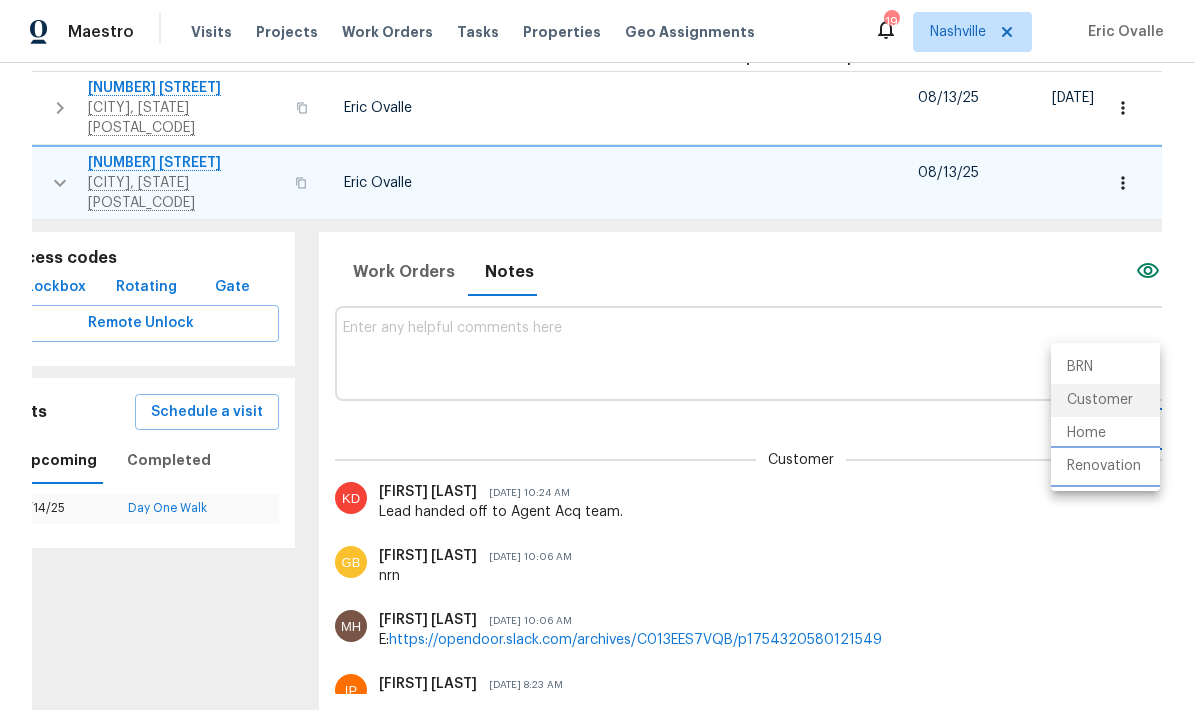 click on "Renovation" at bounding box center [1105, 466] 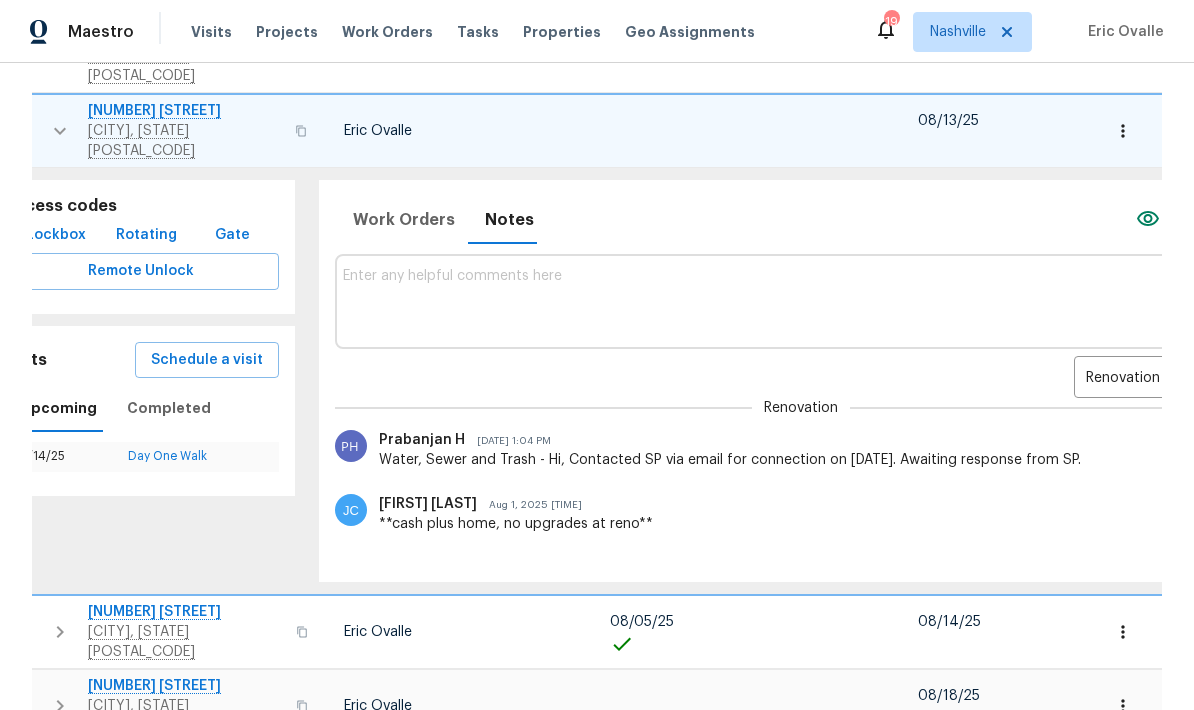scroll, scrollTop: 386, scrollLeft: 0, axis: vertical 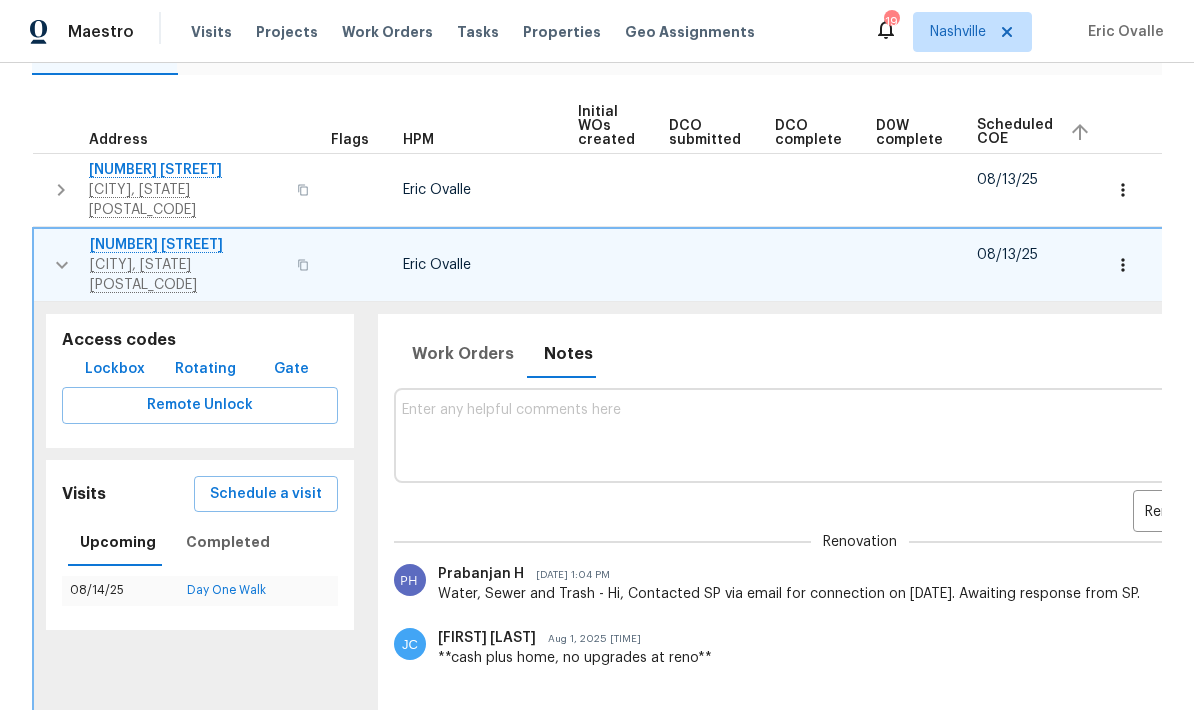 click at bounding box center (62, 265) 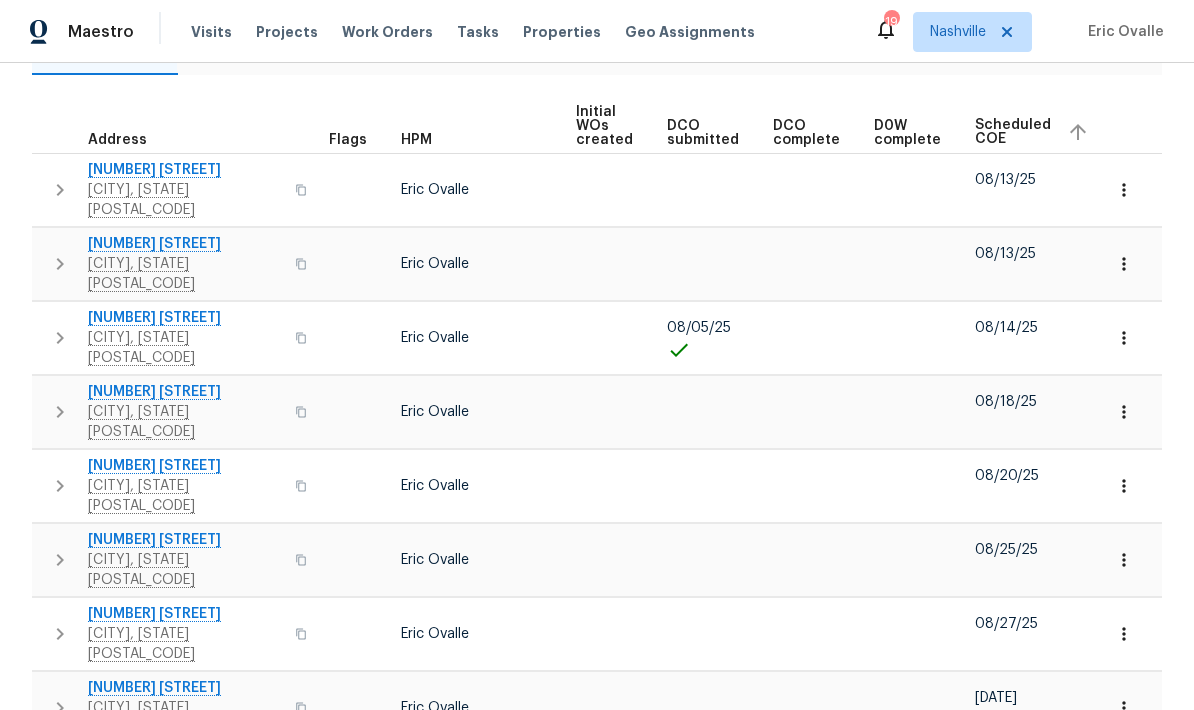 click 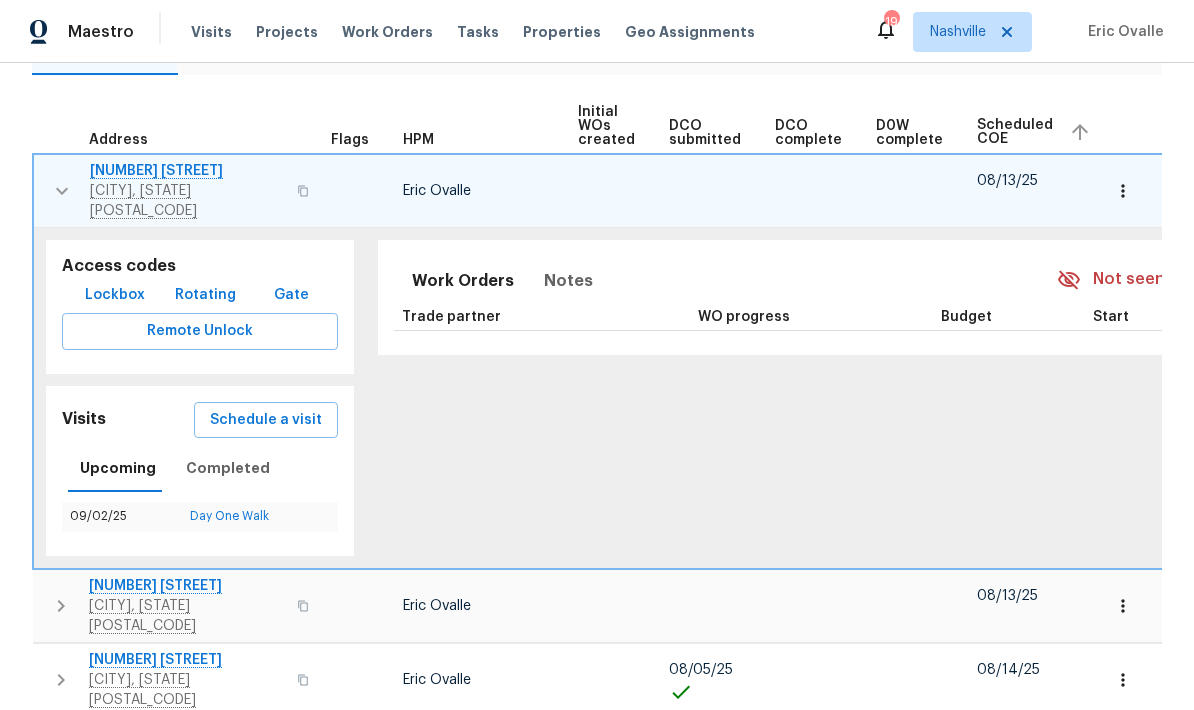 click at bounding box center [62, 191] 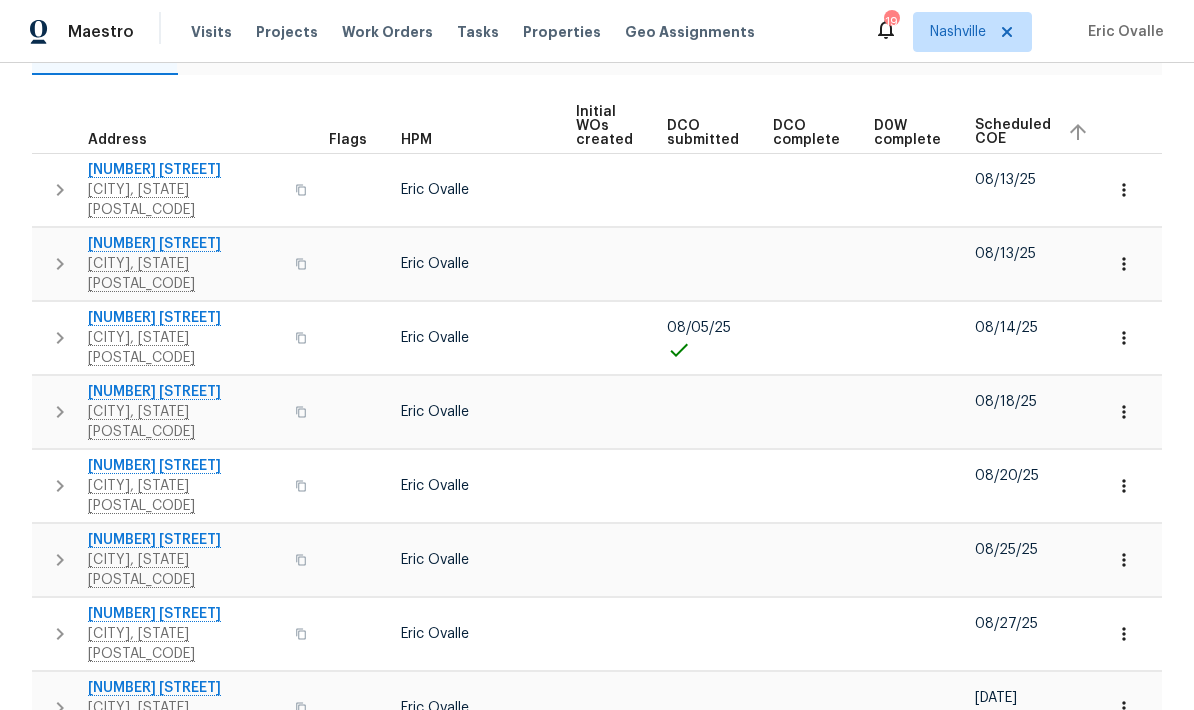 click 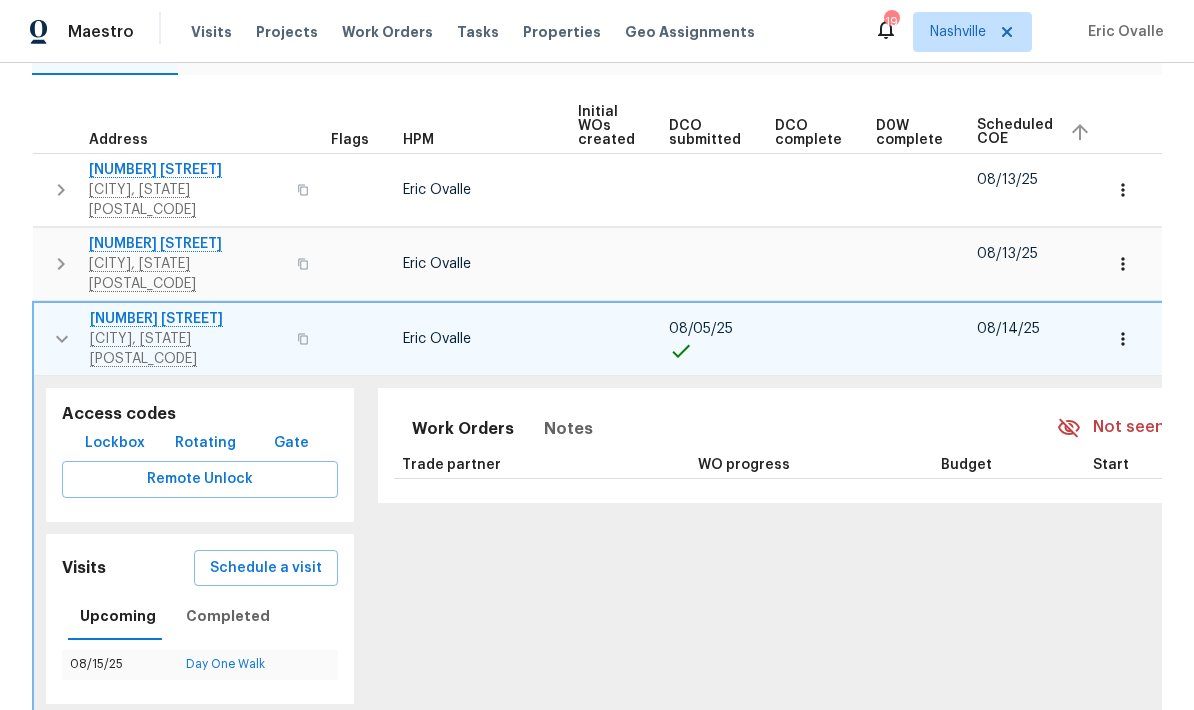 click 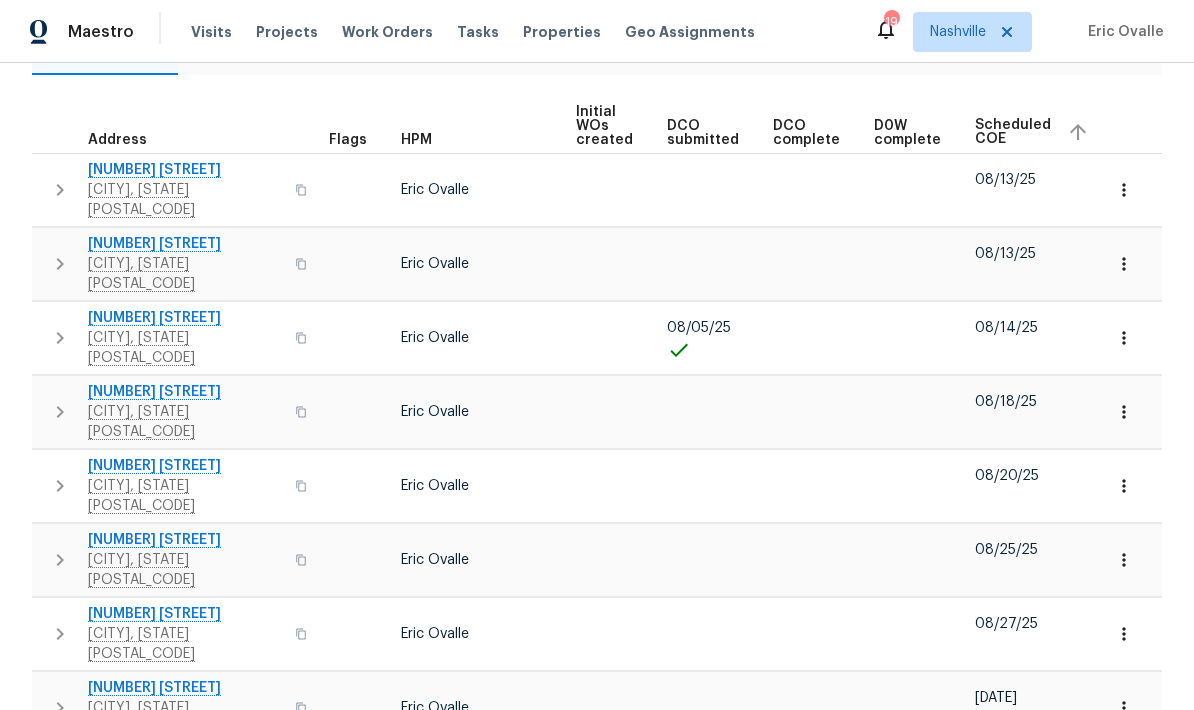 click at bounding box center [60, 412] 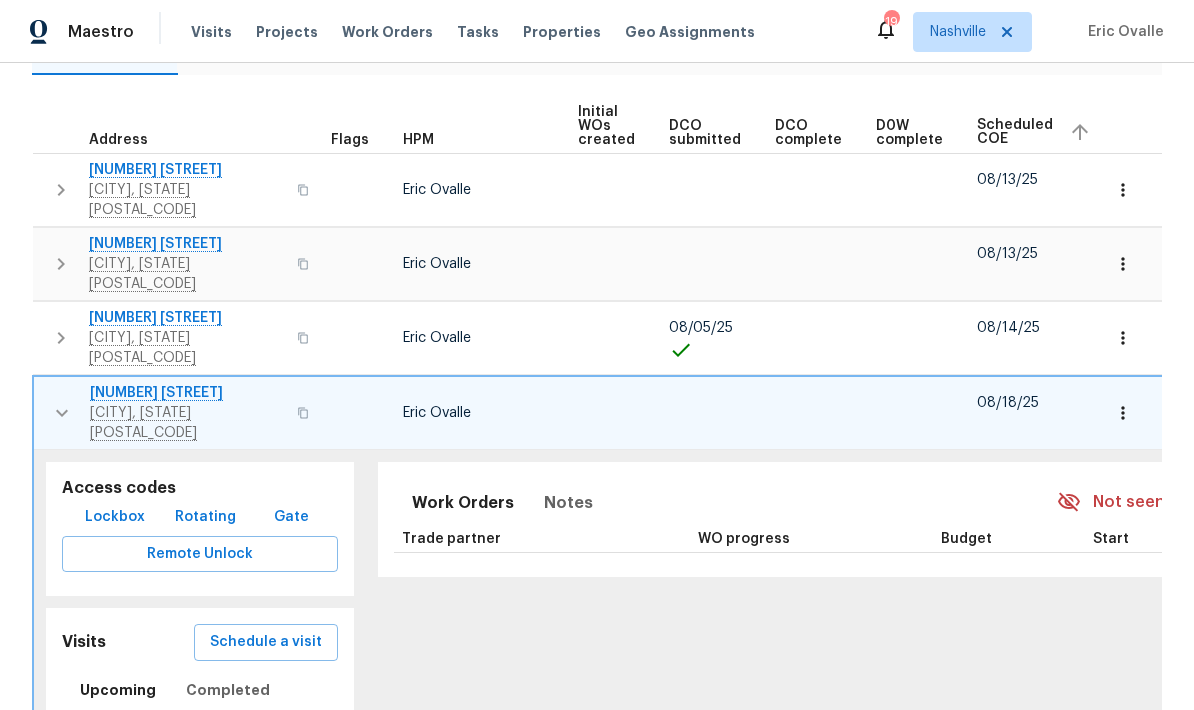 click at bounding box center [62, 413] 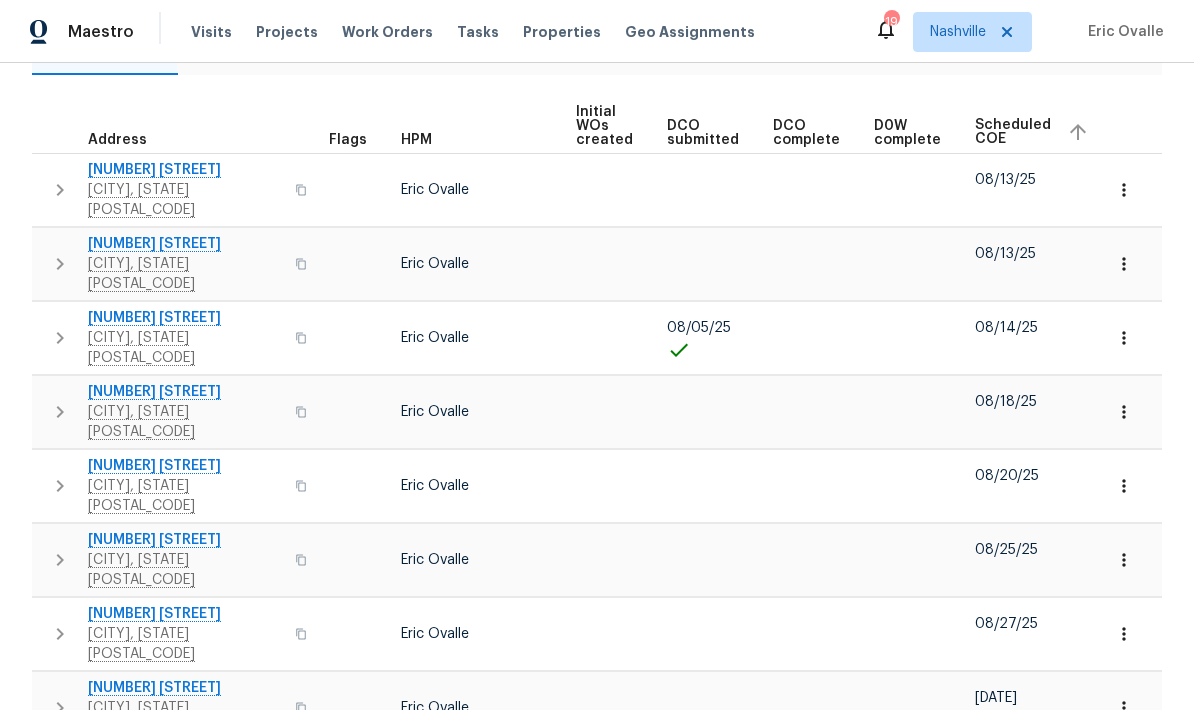 click 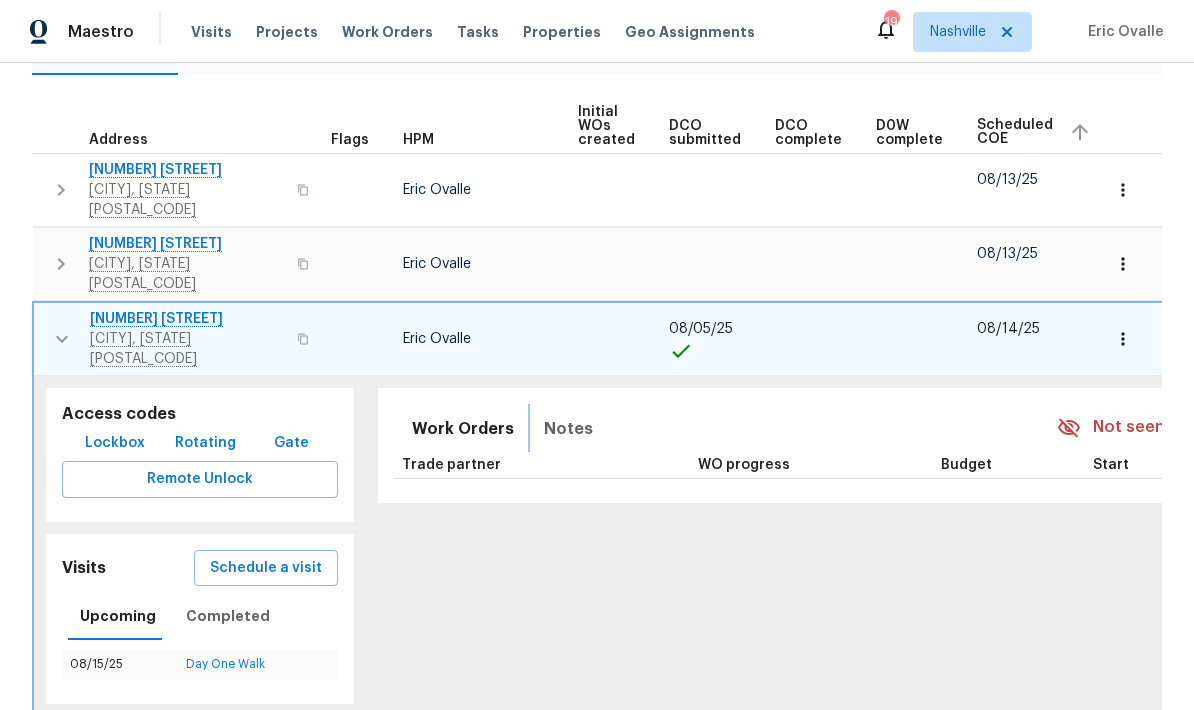 click on "Notes" at bounding box center [568, 429] 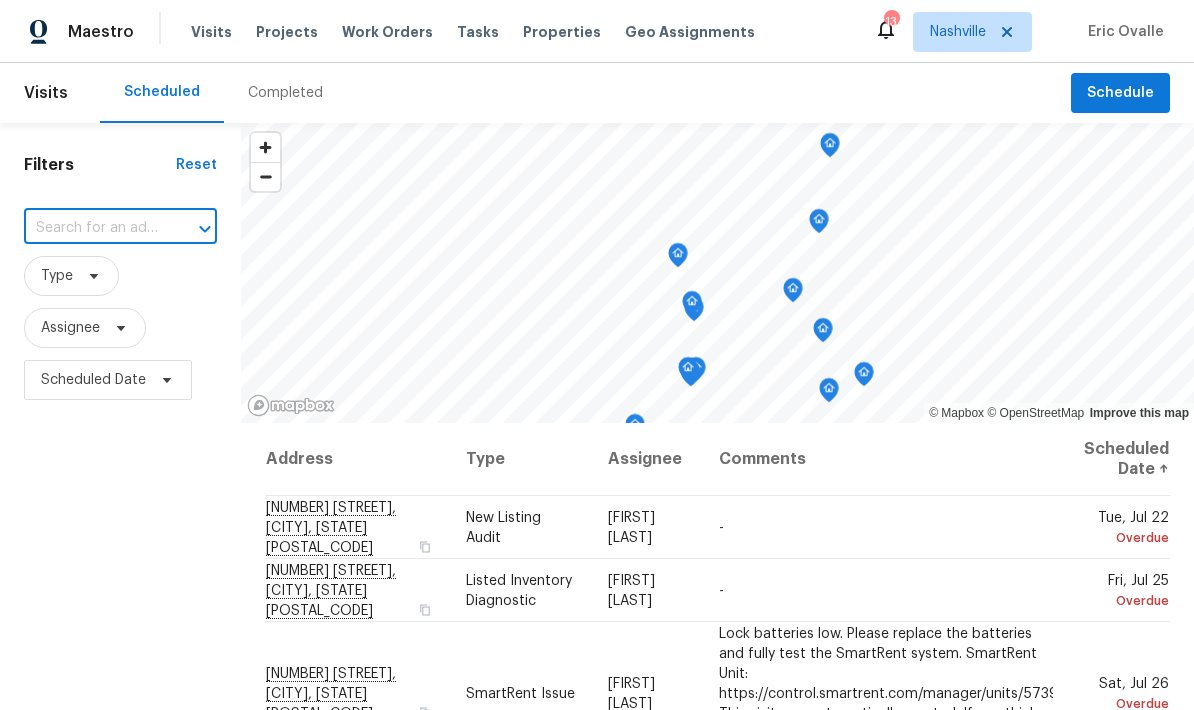 scroll, scrollTop: 118, scrollLeft: 0, axis: vertical 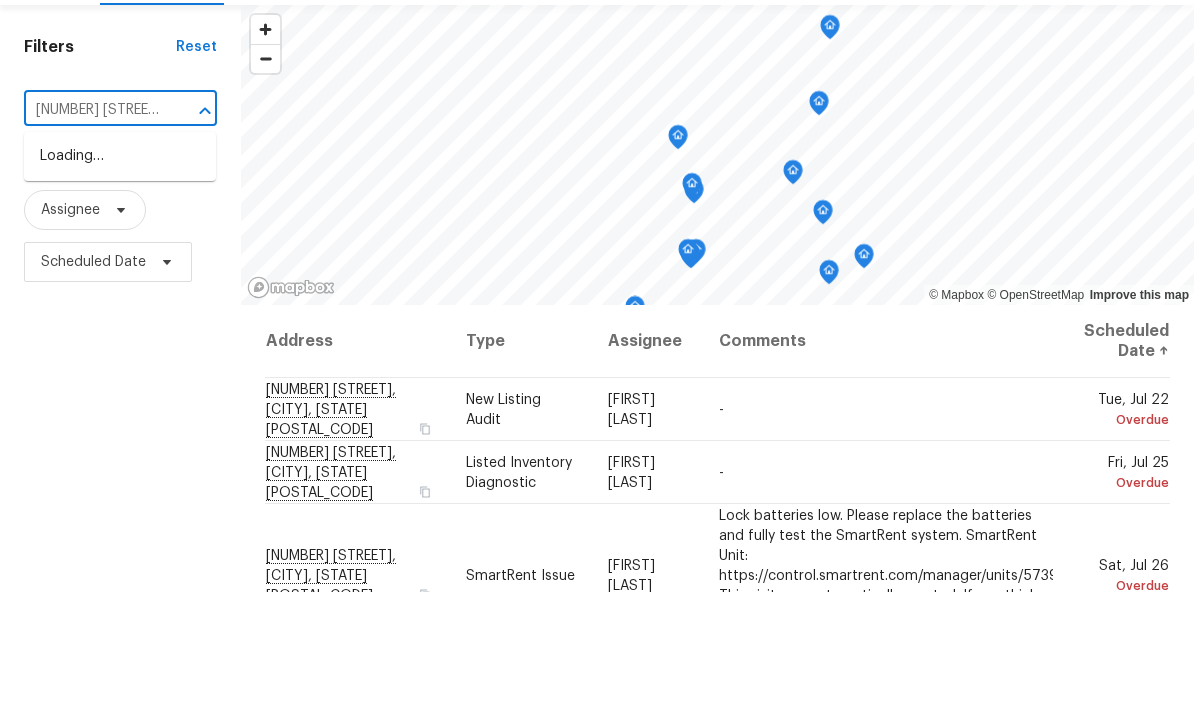 type on "[NUMBER] [STREET] [CITY] [STATE] [POSTAL_CODE]" 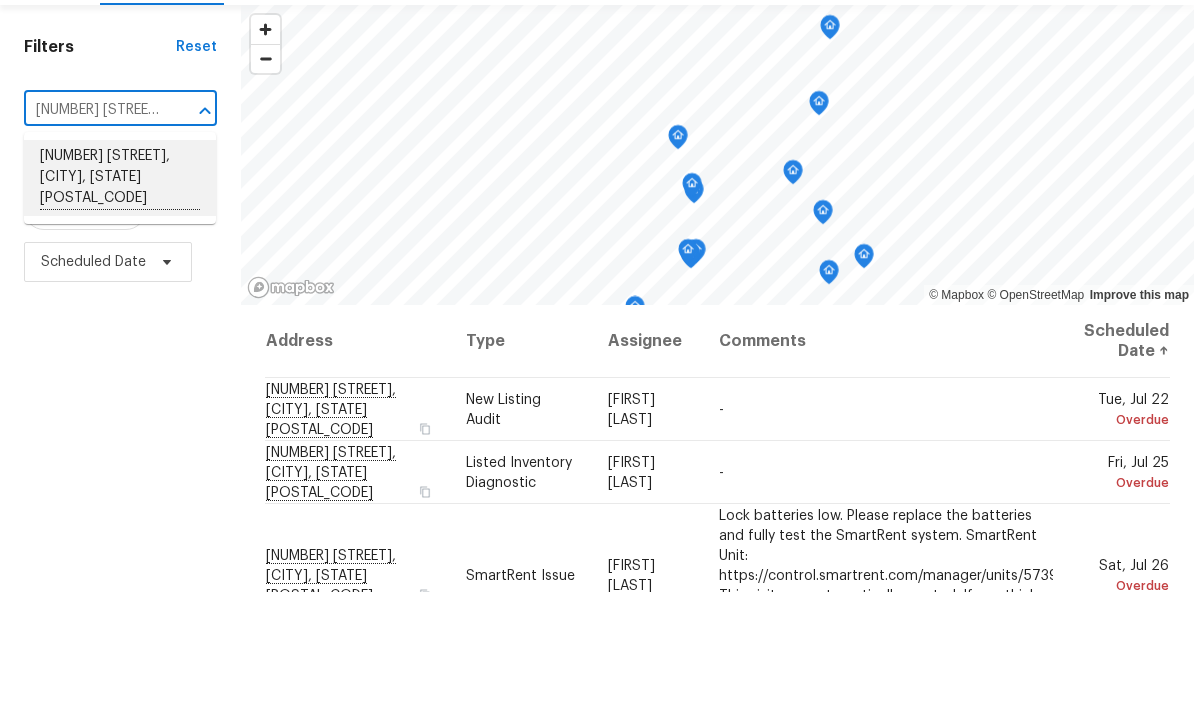 click on "[NUMBER] [STREET], [CITY], [STATE] [POSTAL_CODE]" at bounding box center (120, 296) 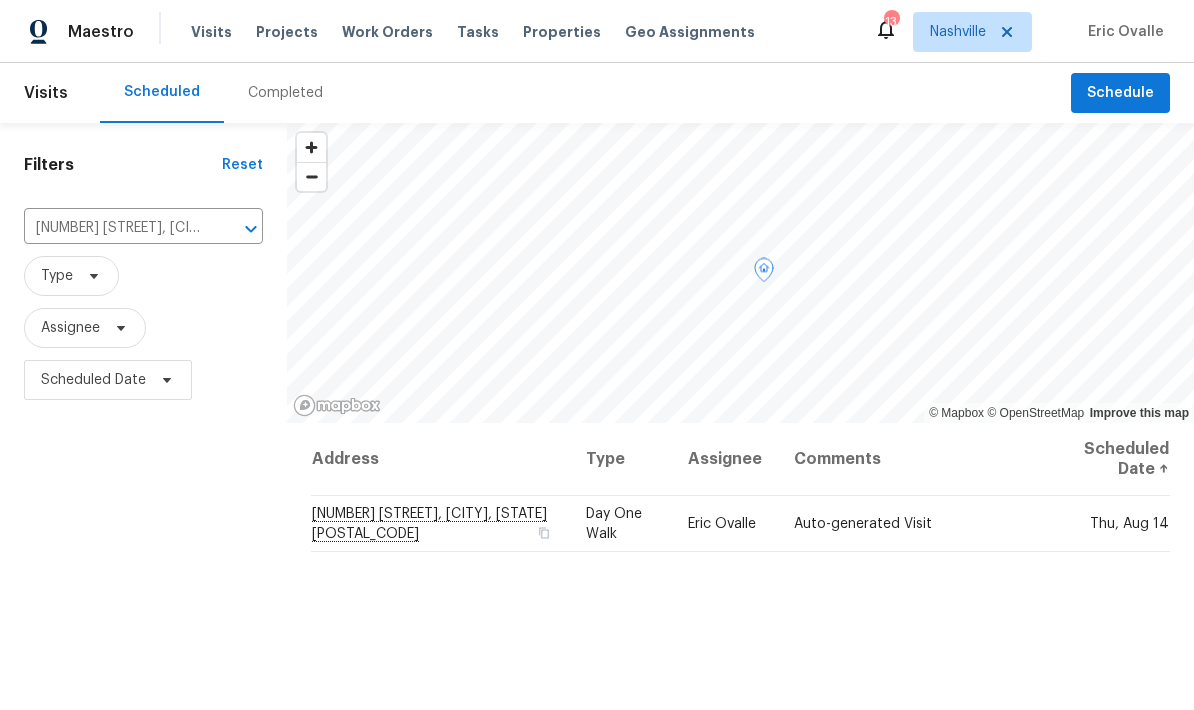 click 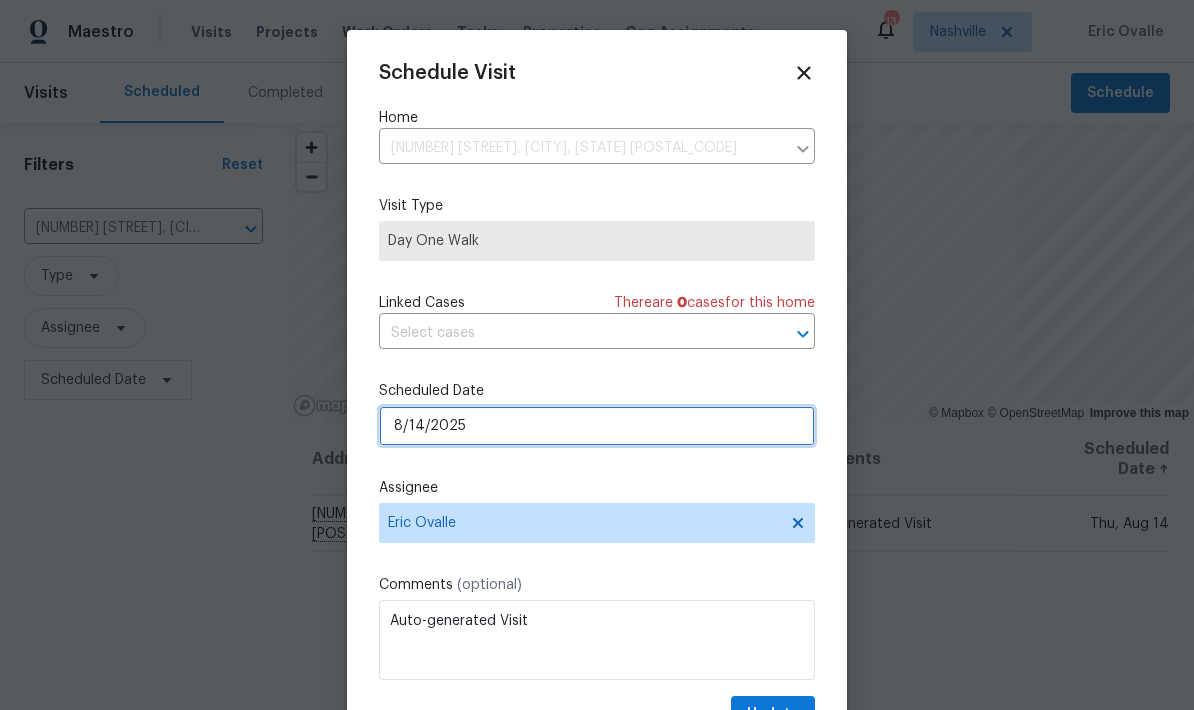 click on "8/14/2025" at bounding box center (597, 426) 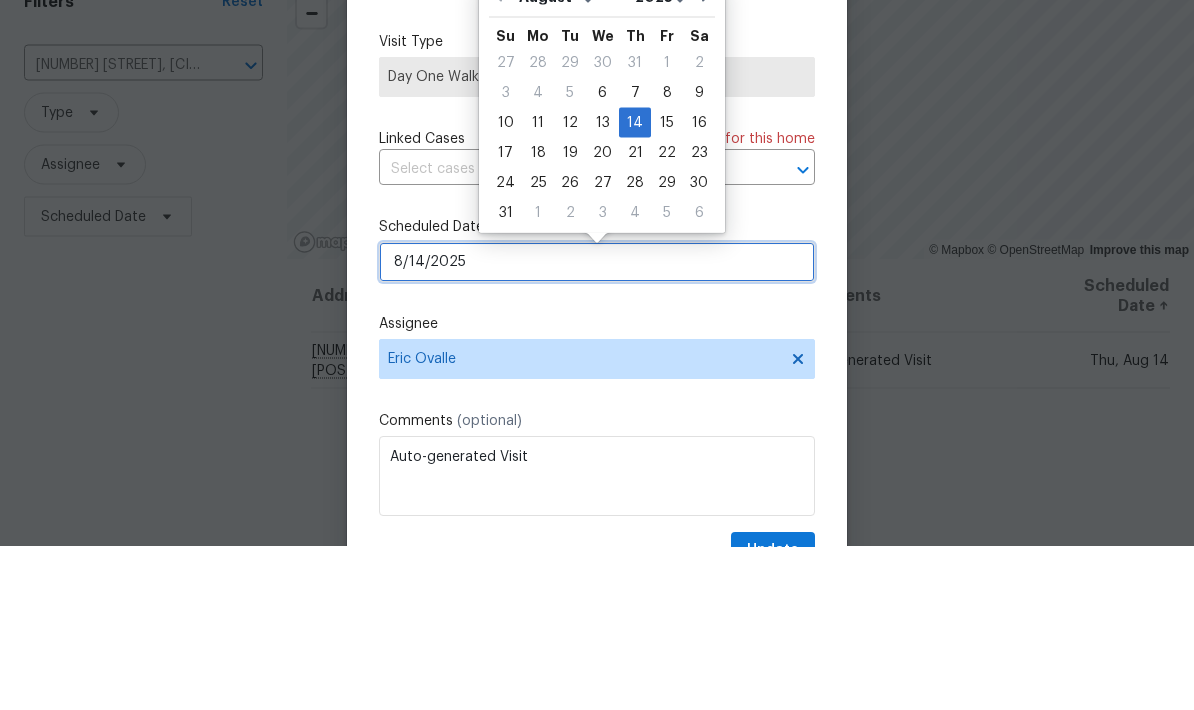 scroll, scrollTop: 80, scrollLeft: 0, axis: vertical 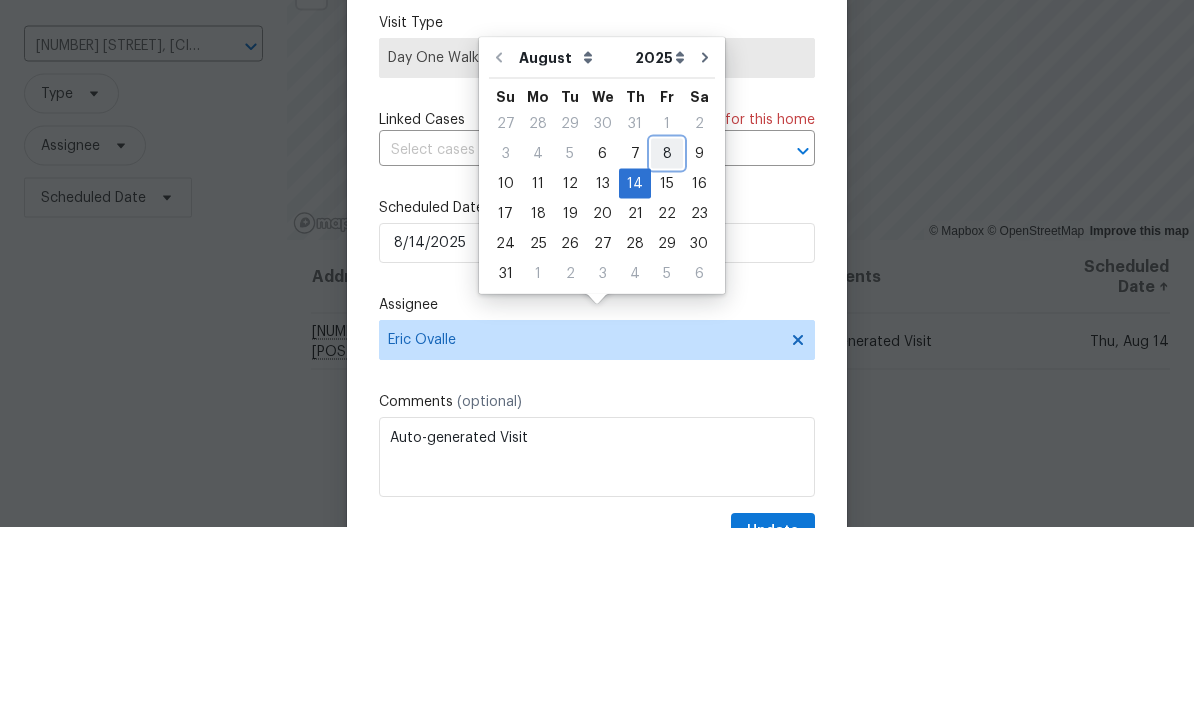 click on "8" at bounding box center [667, 336] 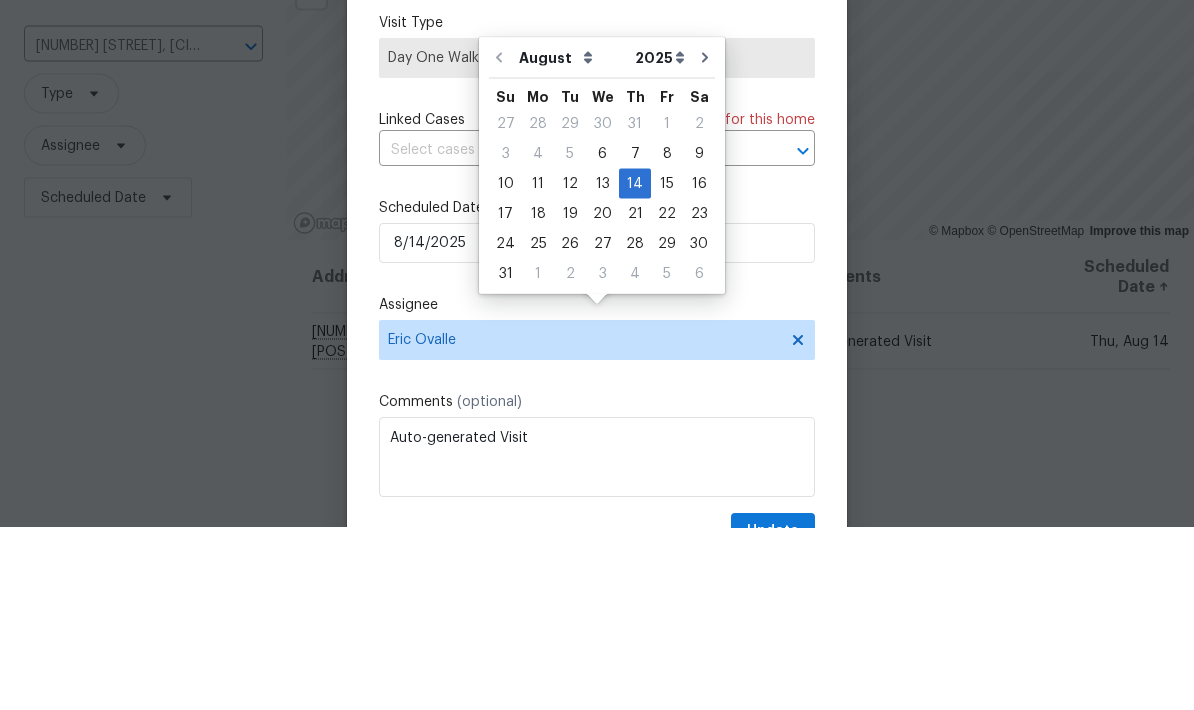 type on "8/8/2025" 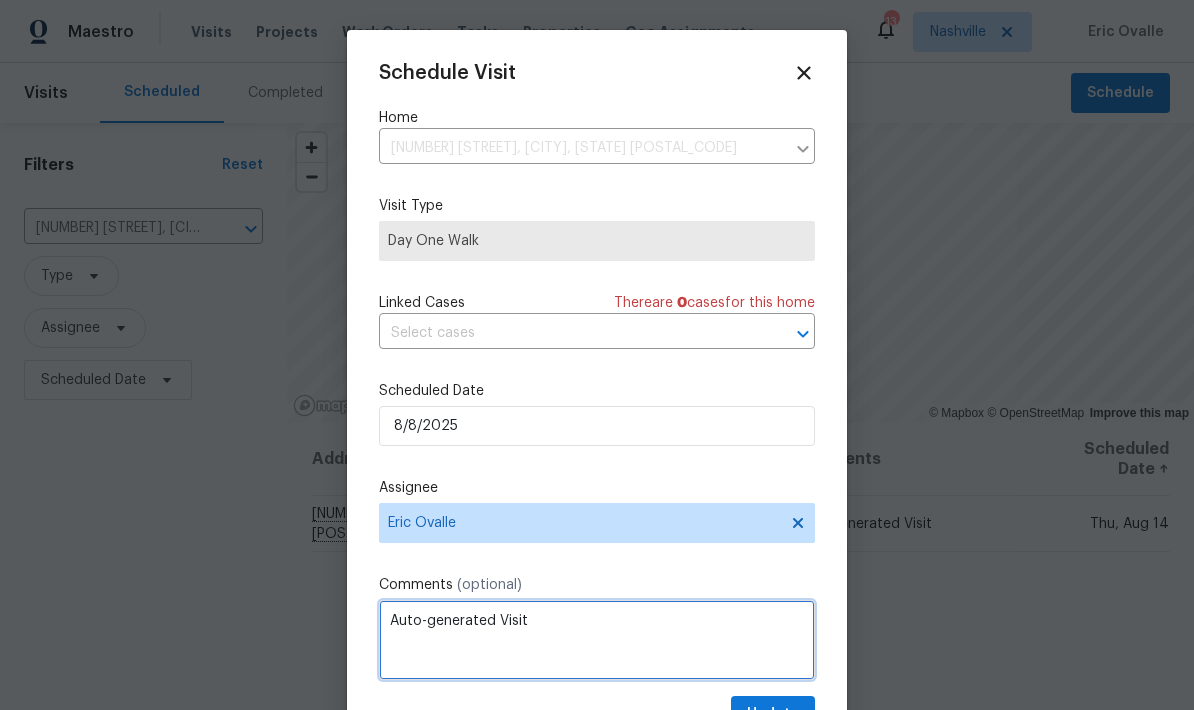 click on "Auto-generated Visit" at bounding box center (597, 640) 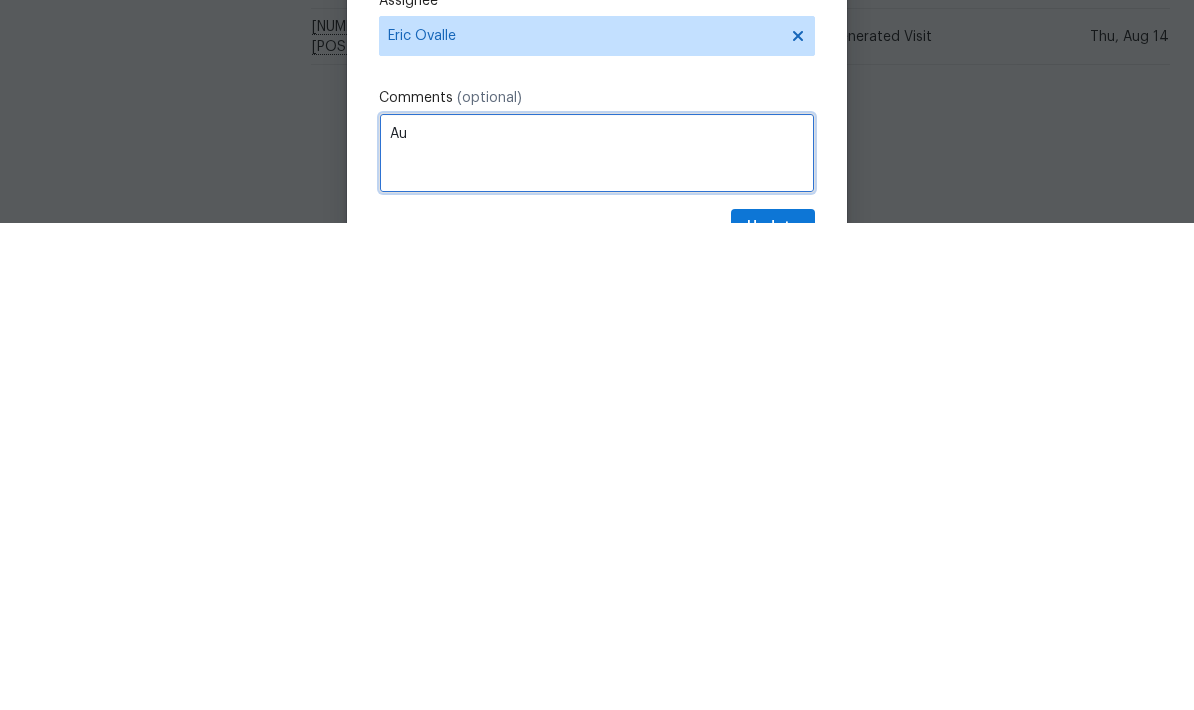 type on "A" 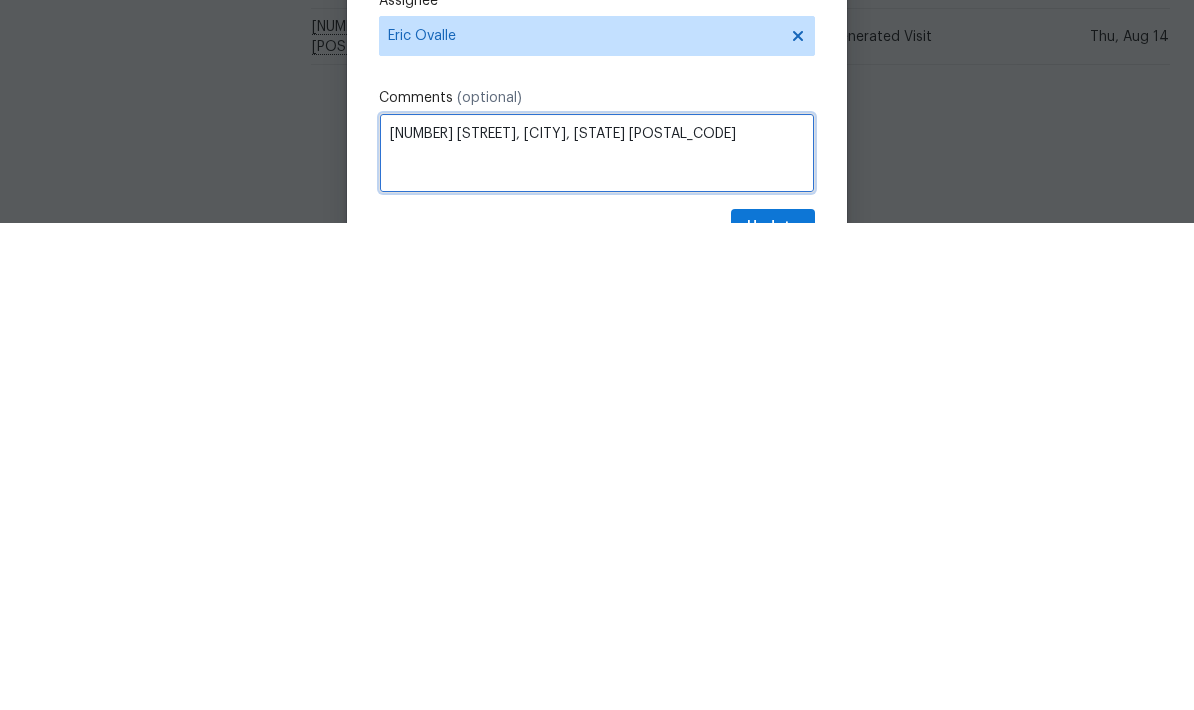 type on "Day zero, original D1W 8/14" 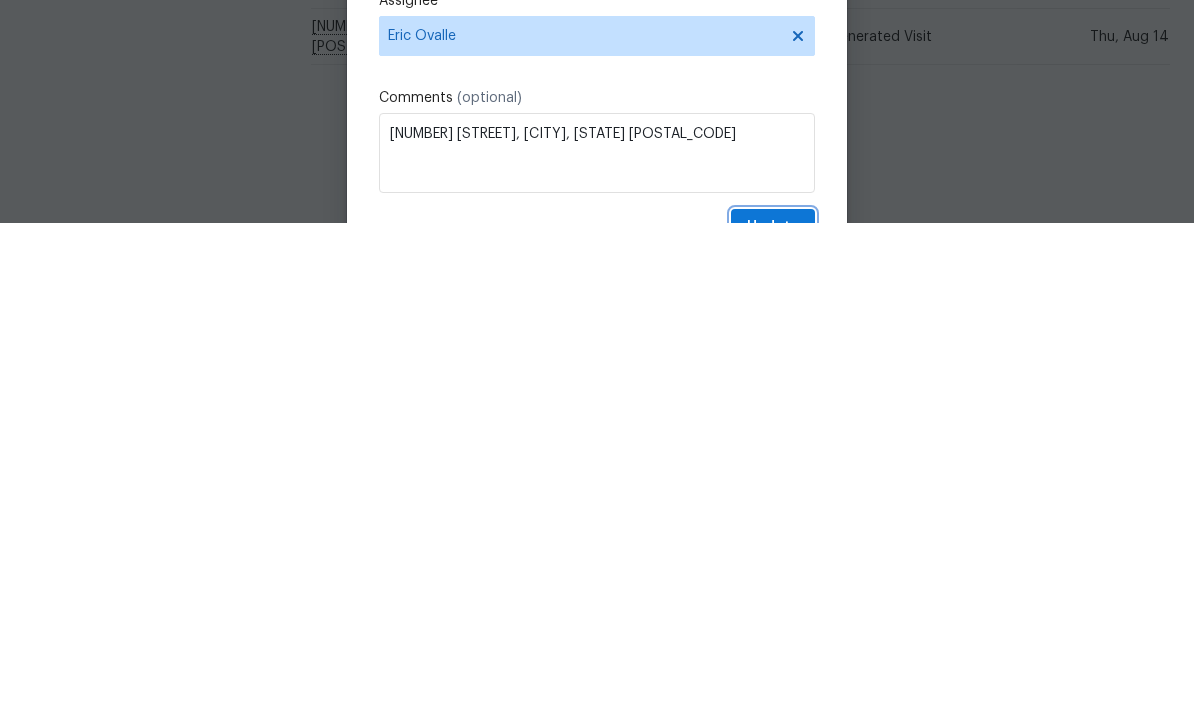 click on "Update" at bounding box center [773, 714] 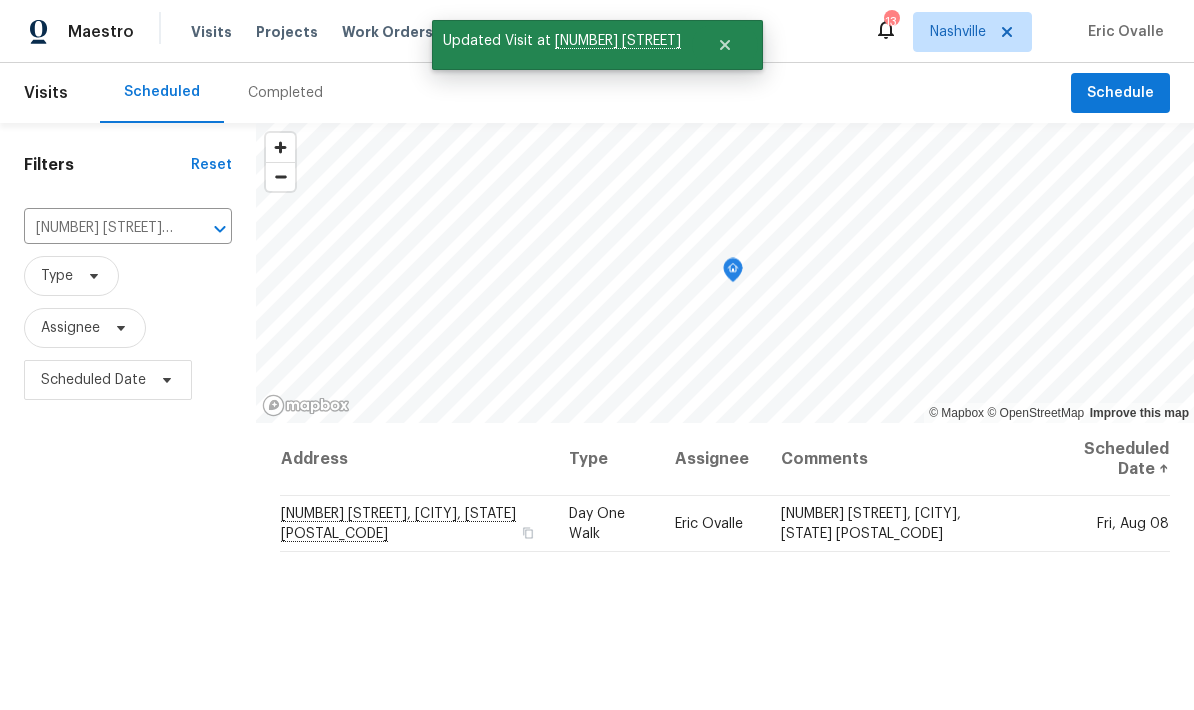 scroll, scrollTop: 0, scrollLeft: 0, axis: both 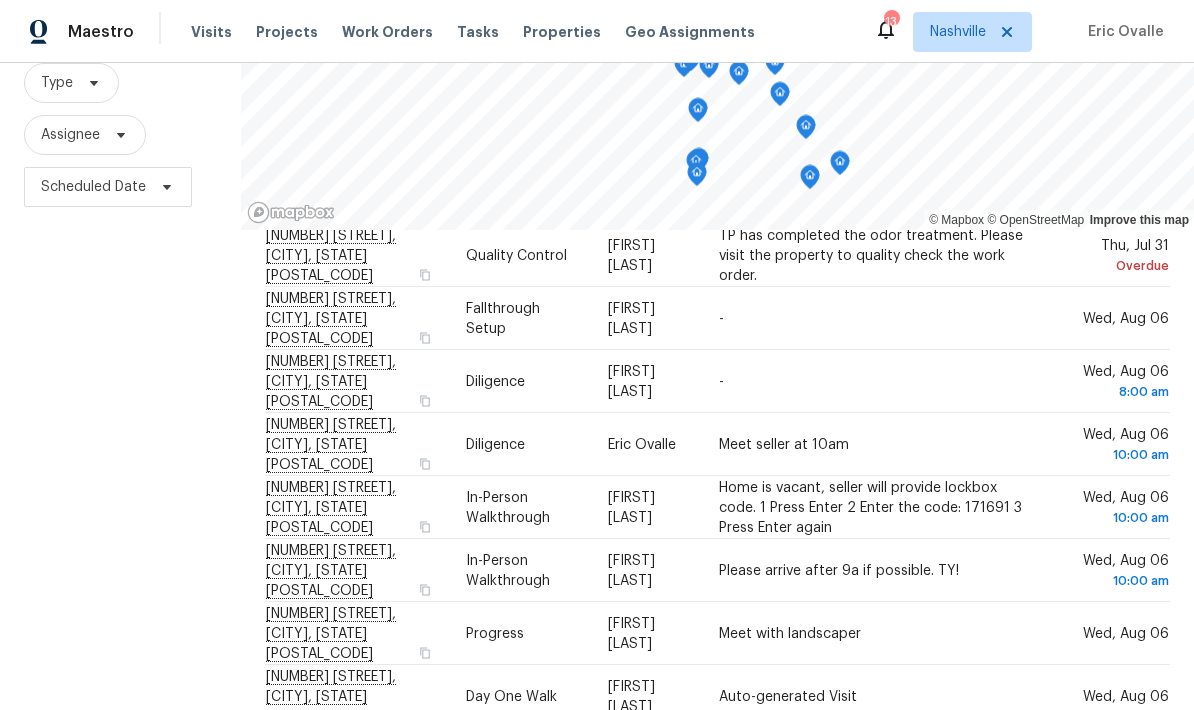 click on "Filters Reset ​ Type Assignee Scheduled Date" at bounding box center (120, 364) 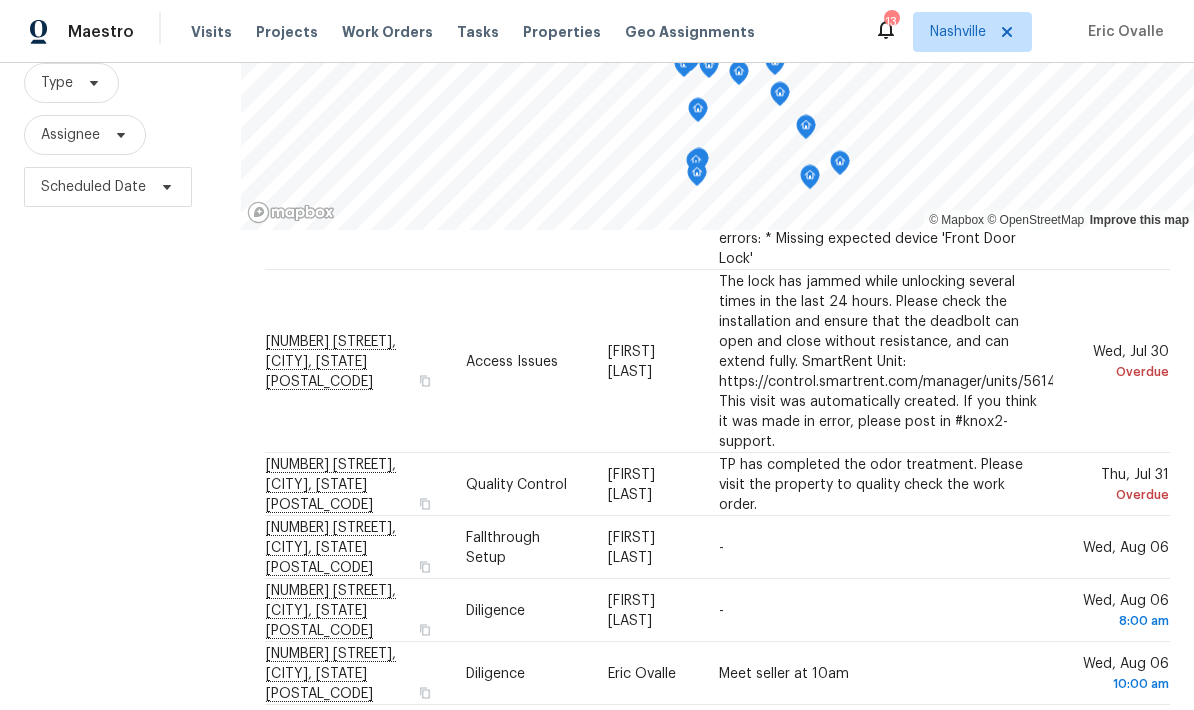 scroll, scrollTop: 1991, scrollLeft: 0, axis: vertical 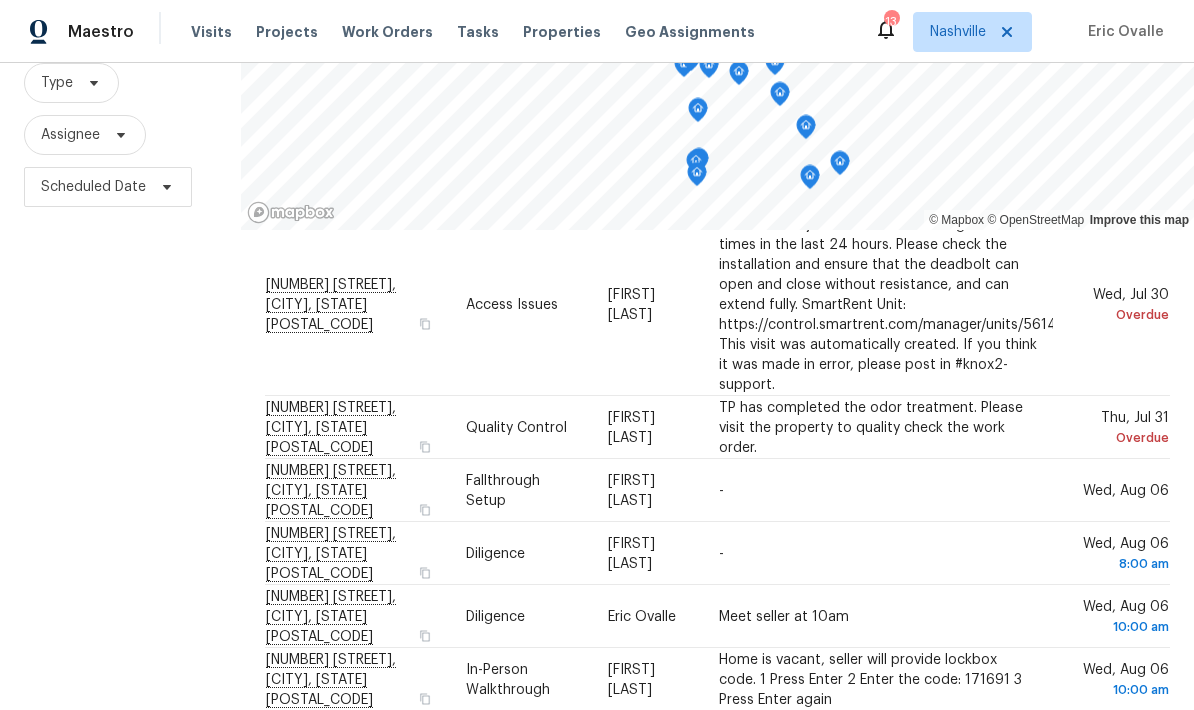 click on "Filters Reset ​ Type Assignee Scheduled Date" at bounding box center (120, 364) 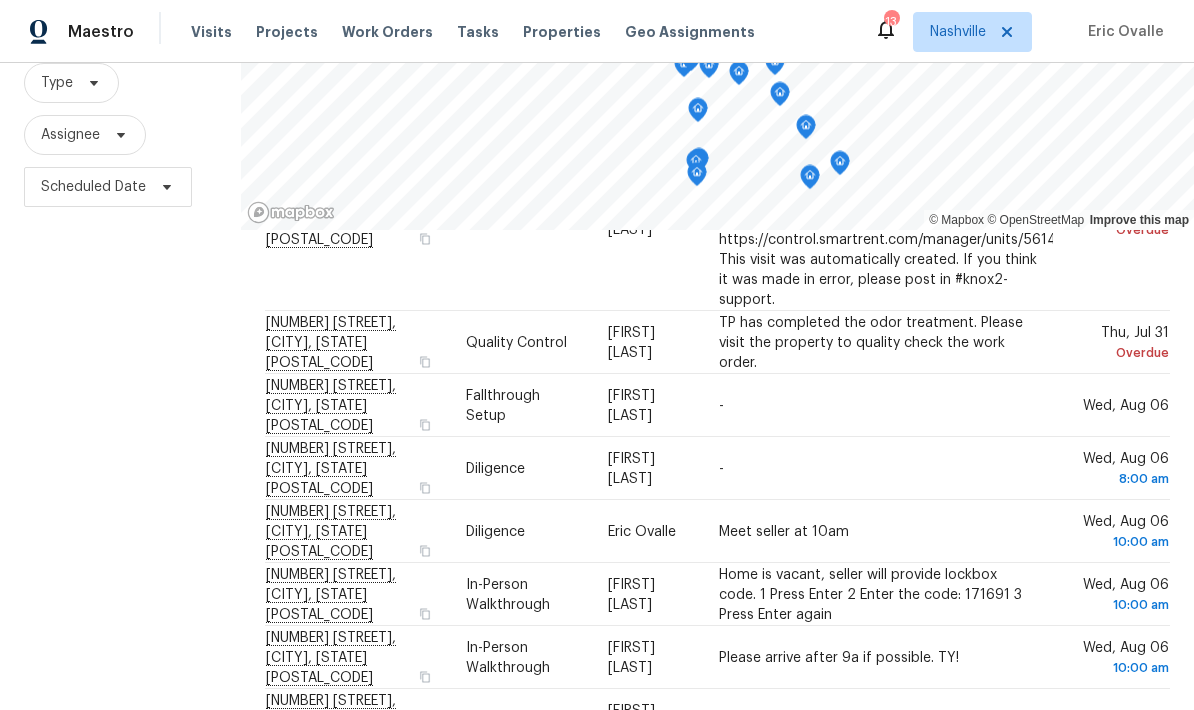 scroll, scrollTop: 2090, scrollLeft: 0, axis: vertical 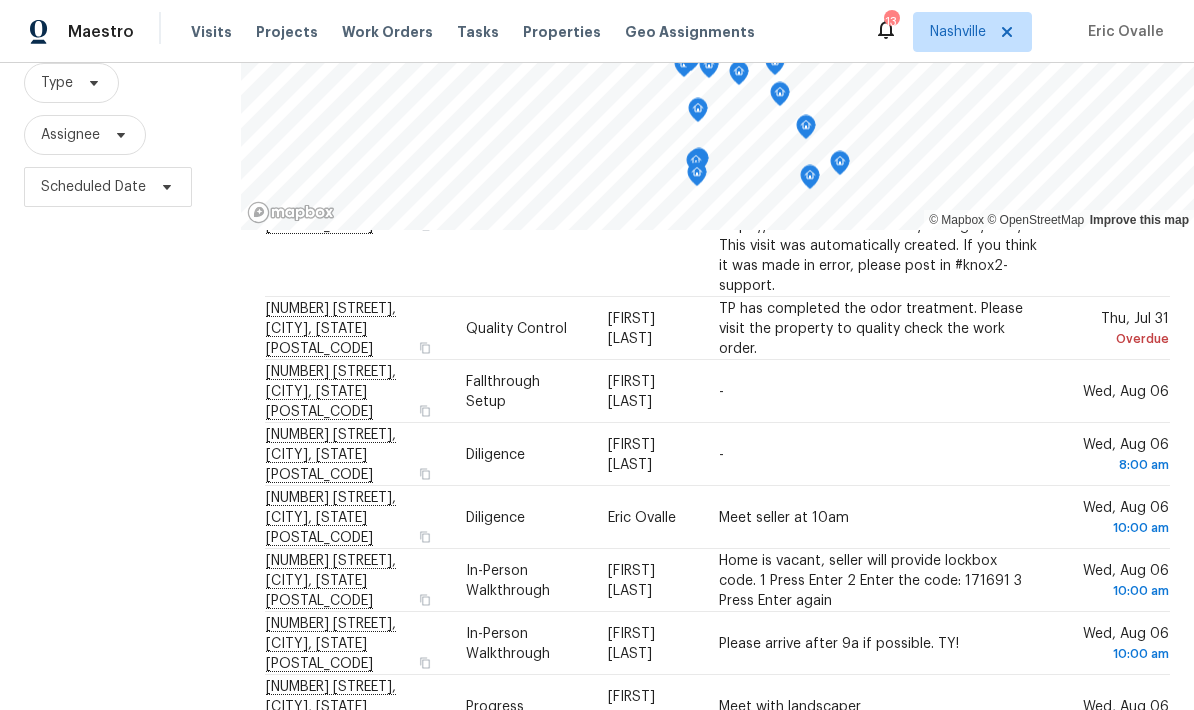 click on "Filters Reset ​ Type Assignee Scheduled Date" at bounding box center (120, 364) 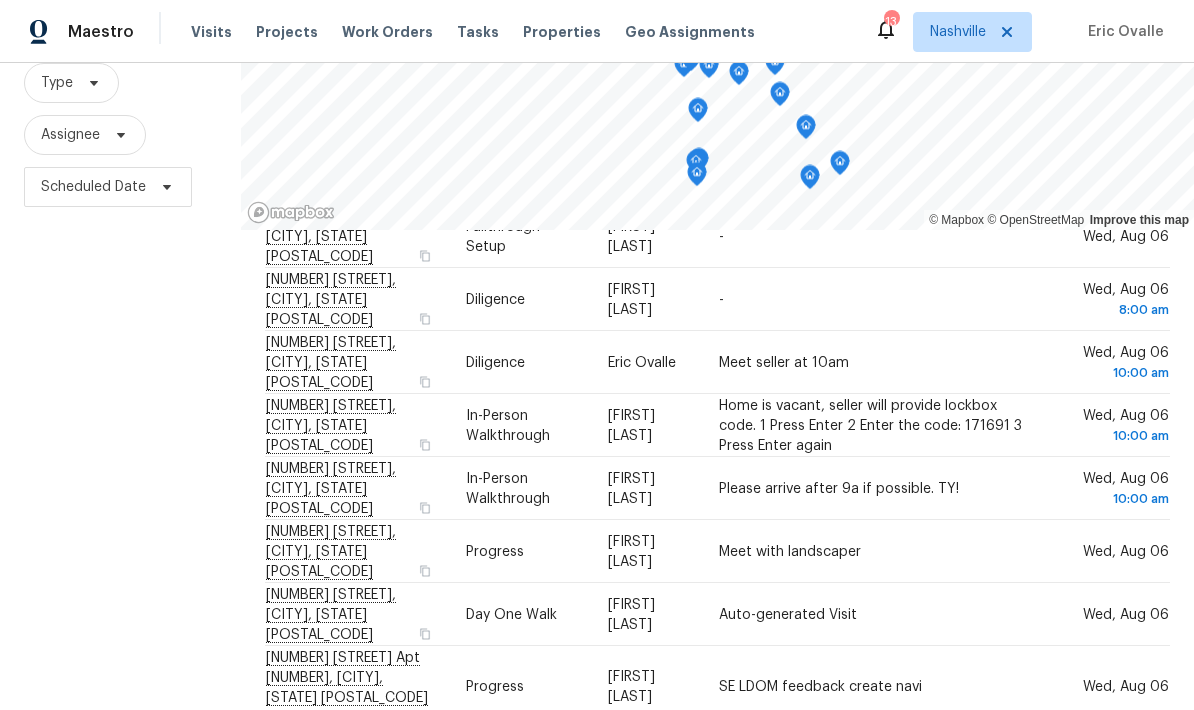 scroll, scrollTop: 2246, scrollLeft: 0, axis: vertical 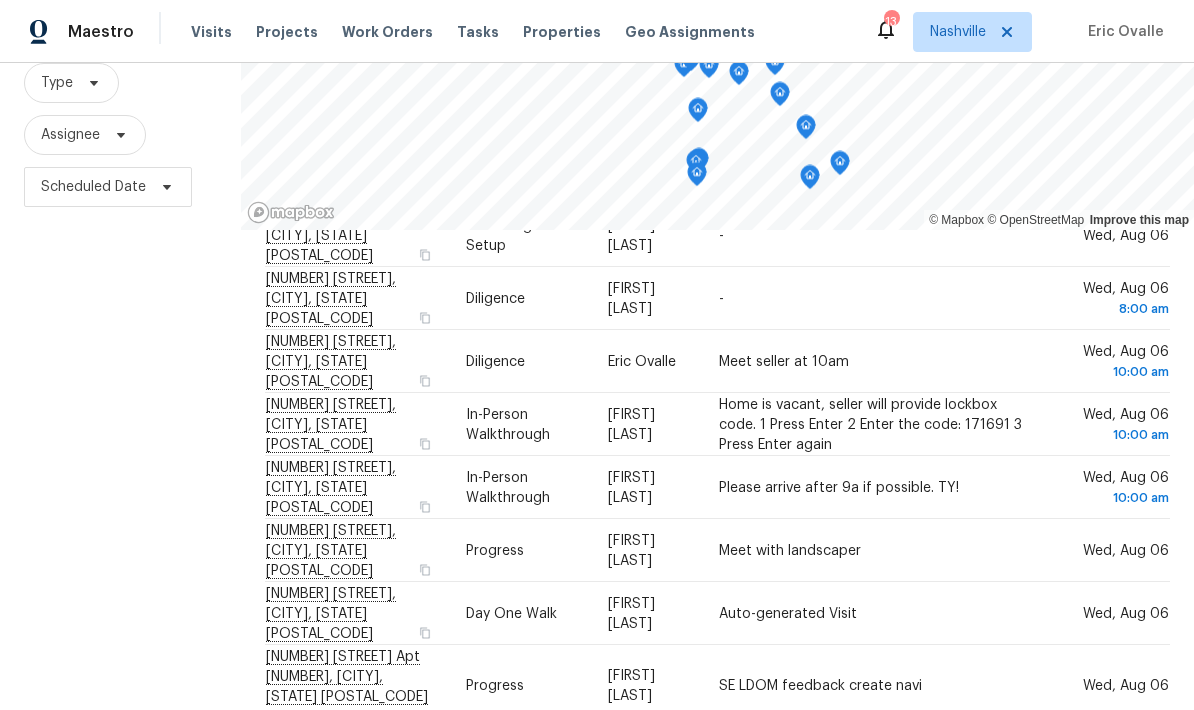 click on "Filters Reset ​ Type Assignee Scheduled Date" at bounding box center [120, 364] 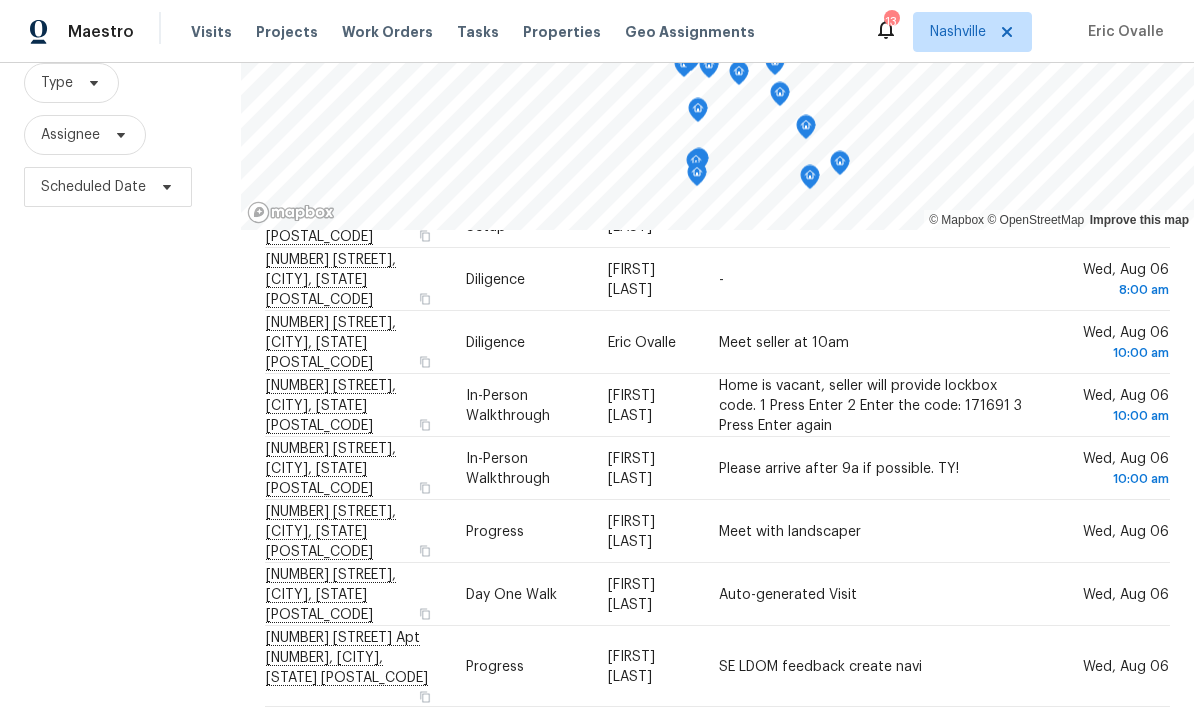 scroll, scrollTop: 2264, scrollLeft: 0, axis: vertical 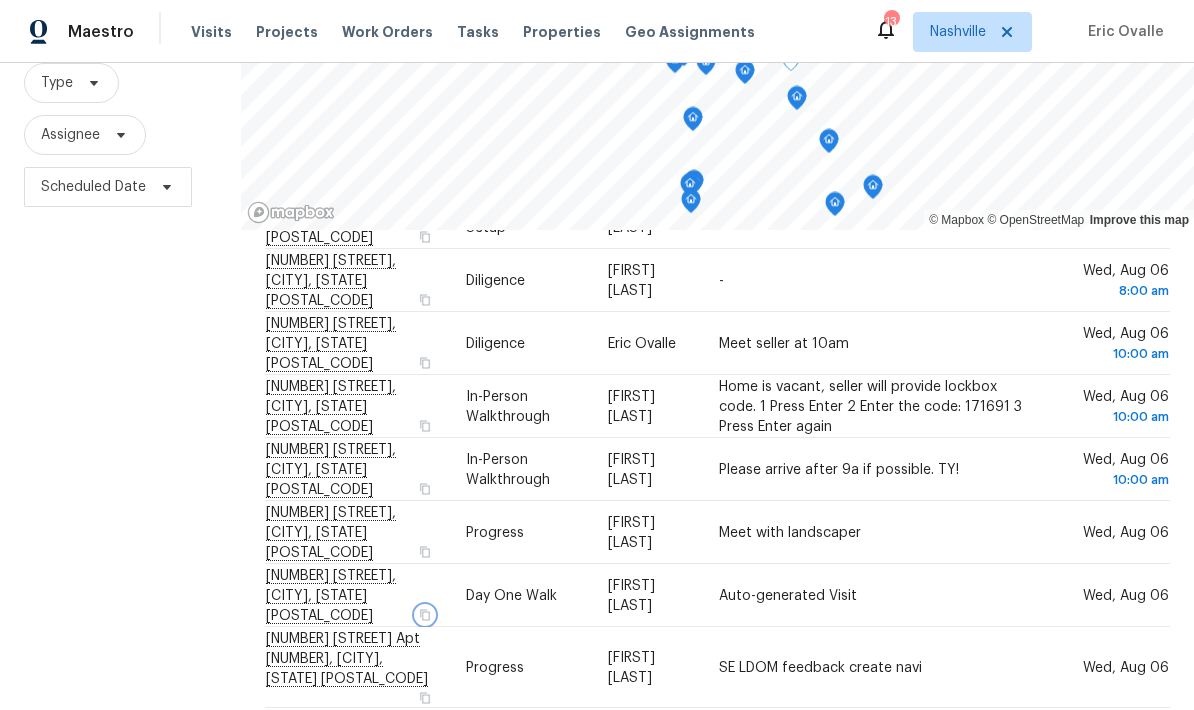 click 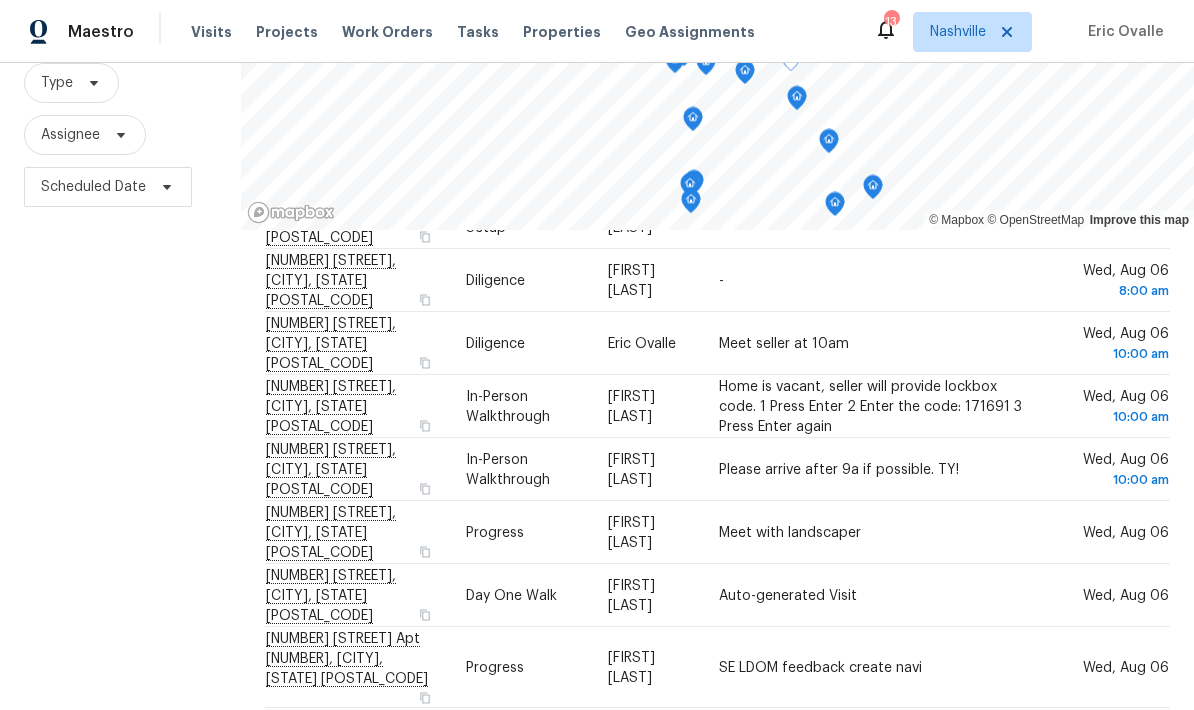 click on "7513 W Winchester Dr, Antioch, TN 37013" at bounding box center [331, 595] 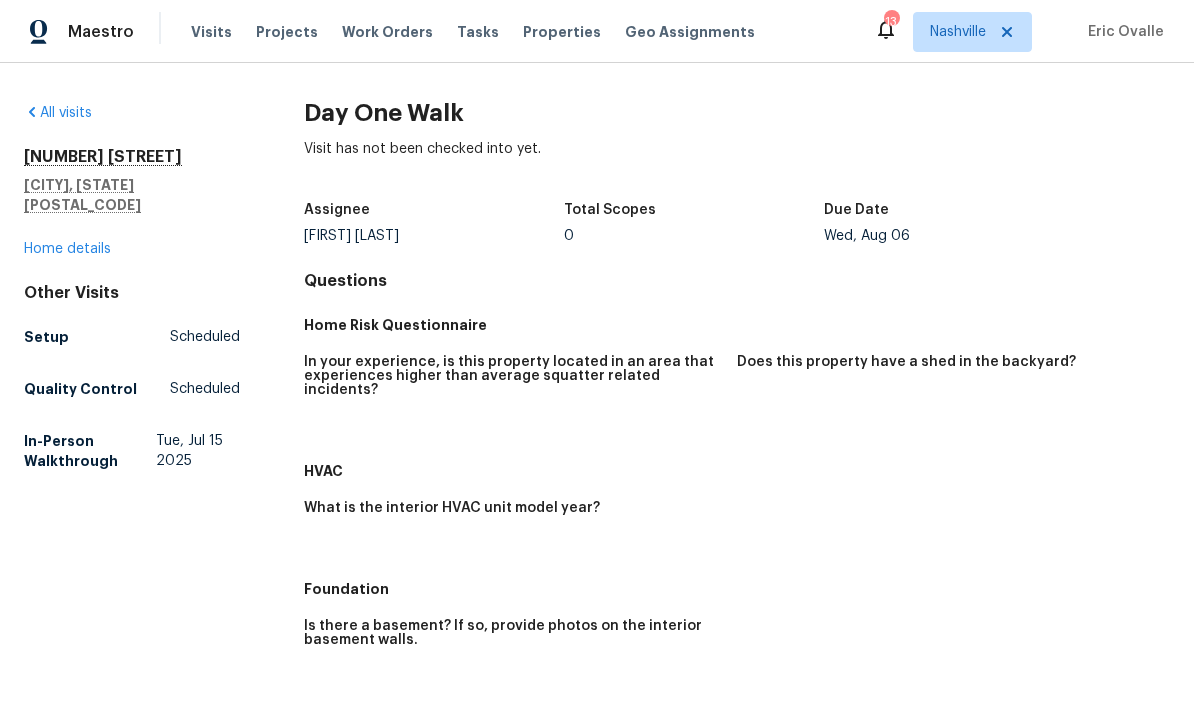 click on "Home details" at bounding box center (67, 249) 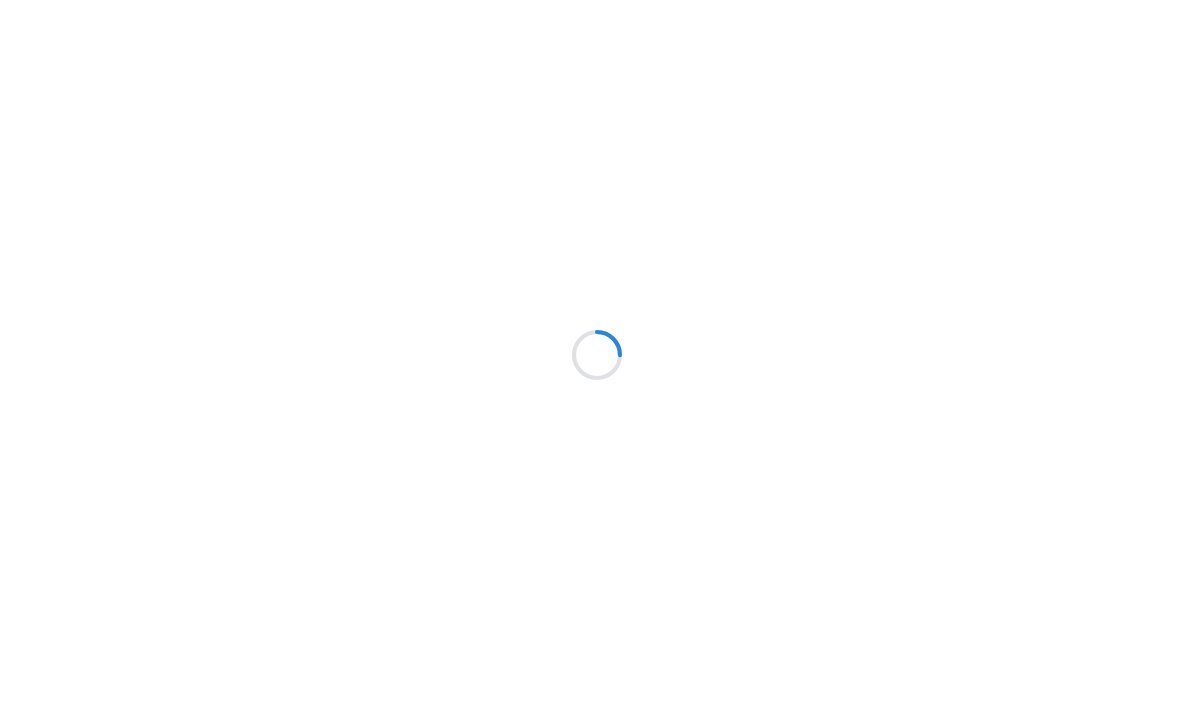 scroll, scrollTop: 0, scrollLeft: 0, axis: both 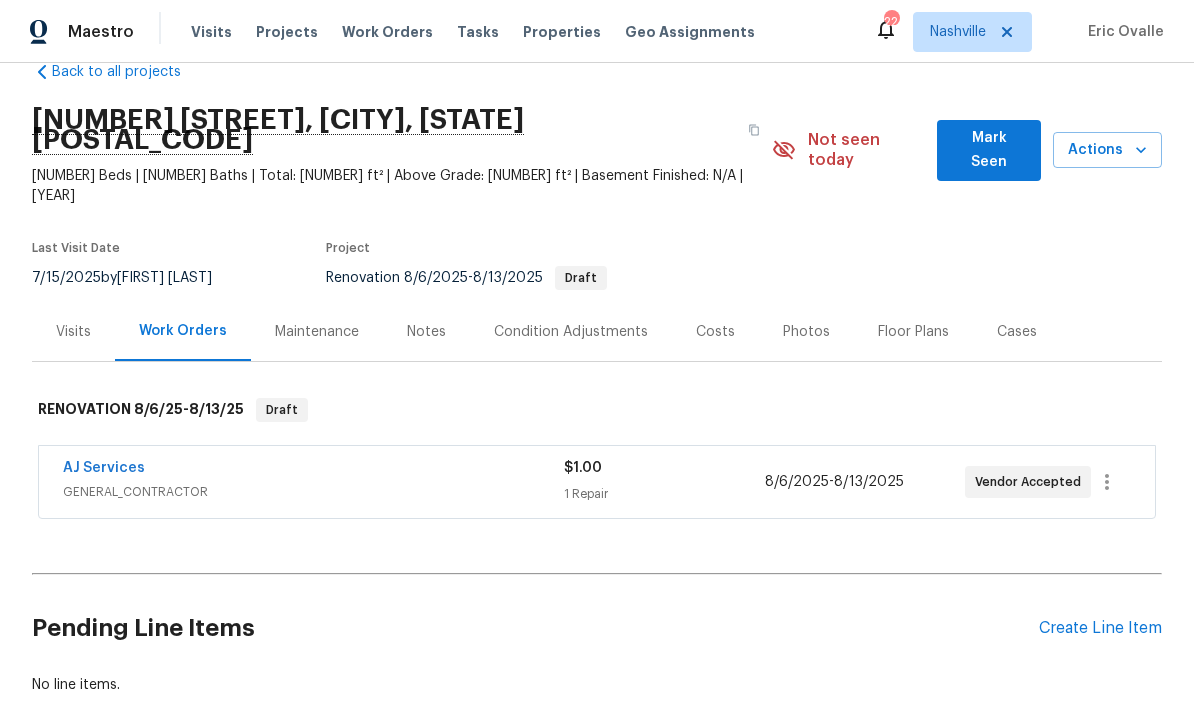 click on "Costs" at bounding box center (715, 331) 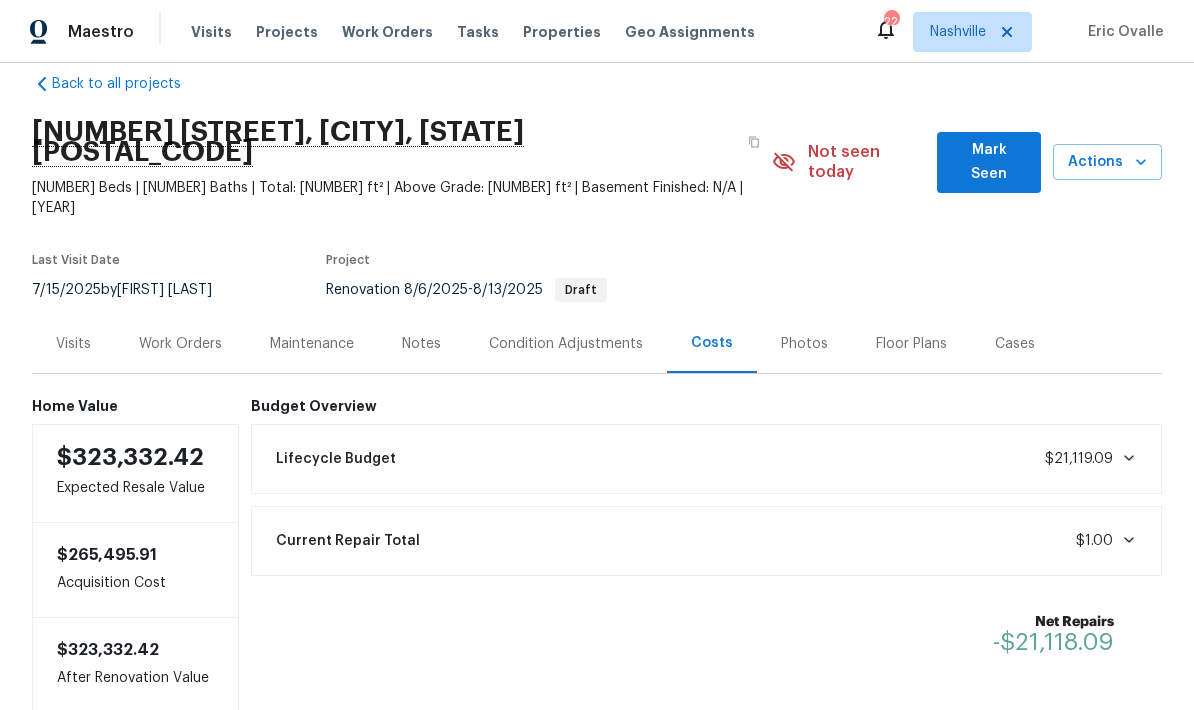 click on "Visits" at bounding box center (73, 344) 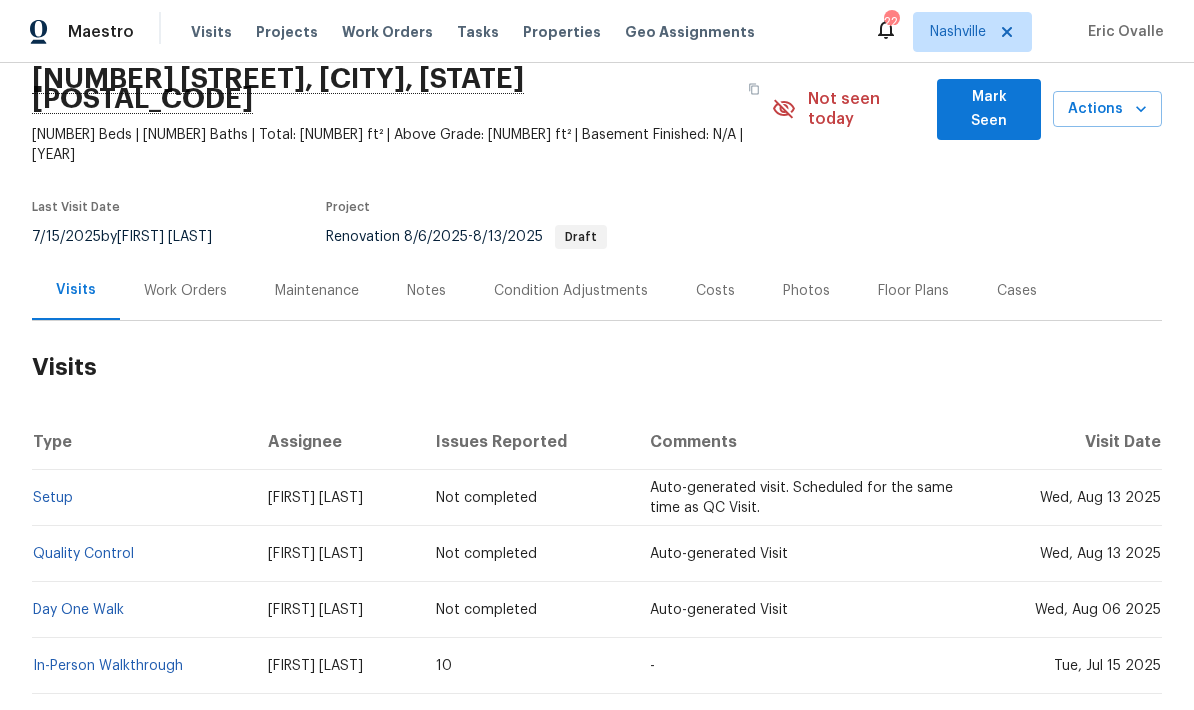 scroll, scrollTop: 82, scrollLeft: 0, axis: vertical 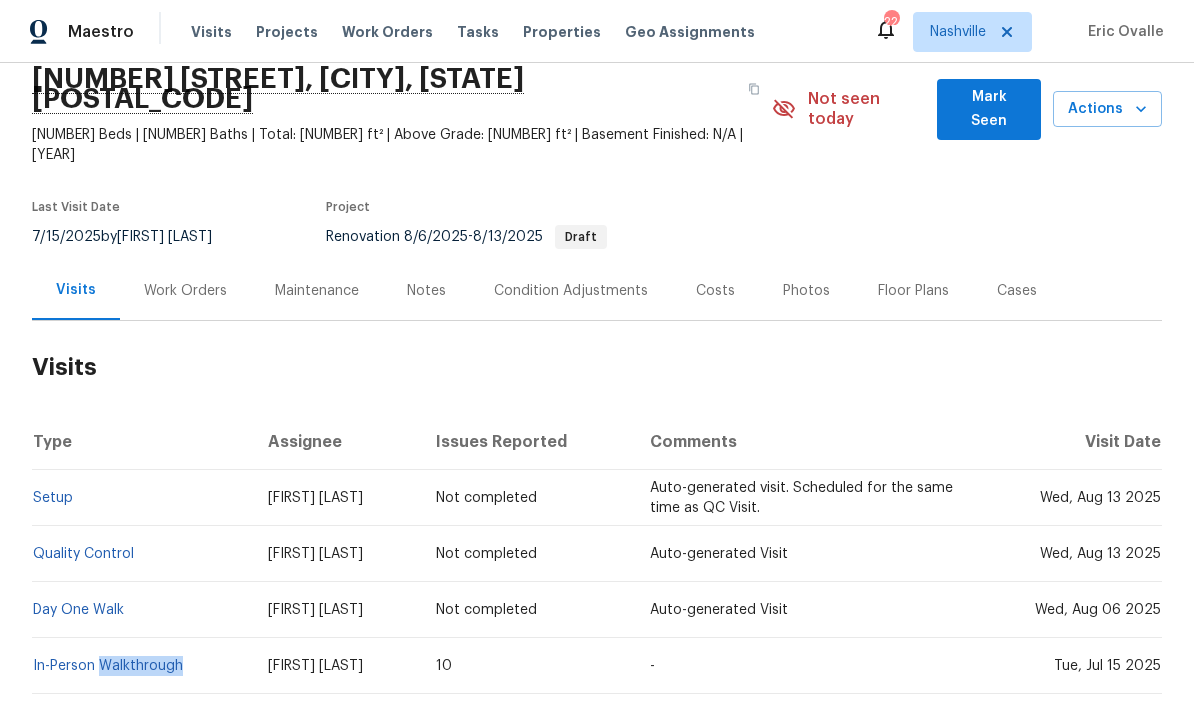 click on "In-Person Walkthrough" at bounding box center [108, 666] 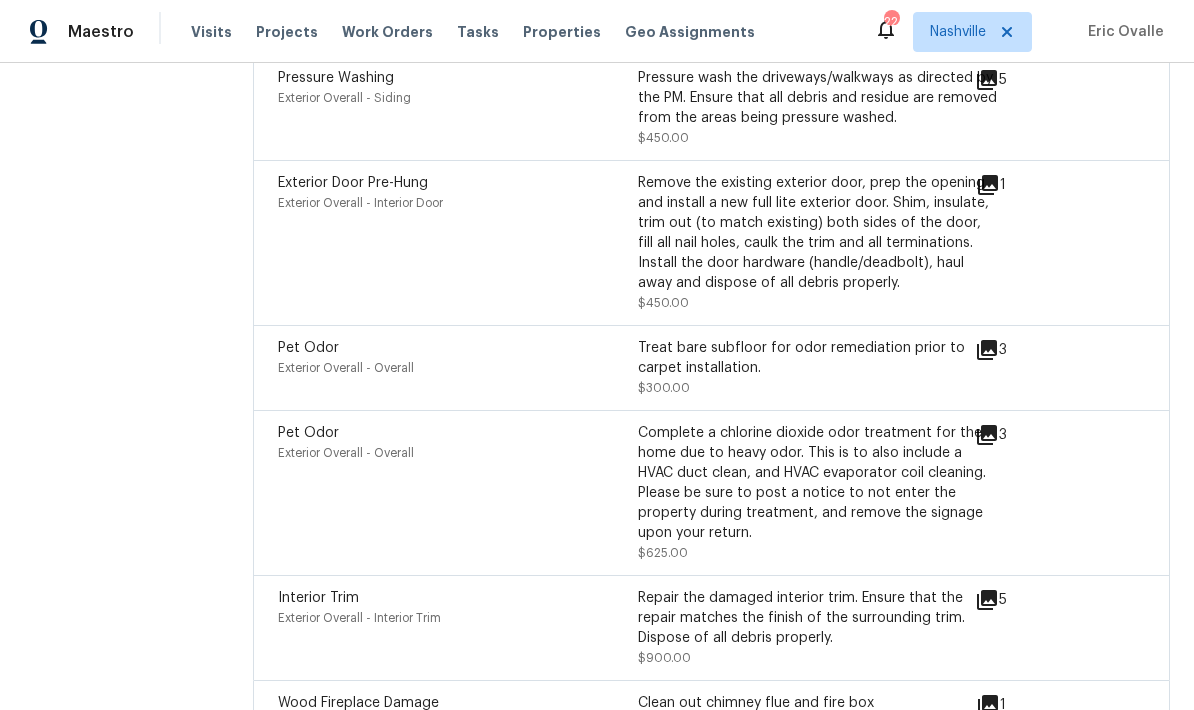 scroll, scrollTop: 5433, scrollLeft: 0, axis: vertical 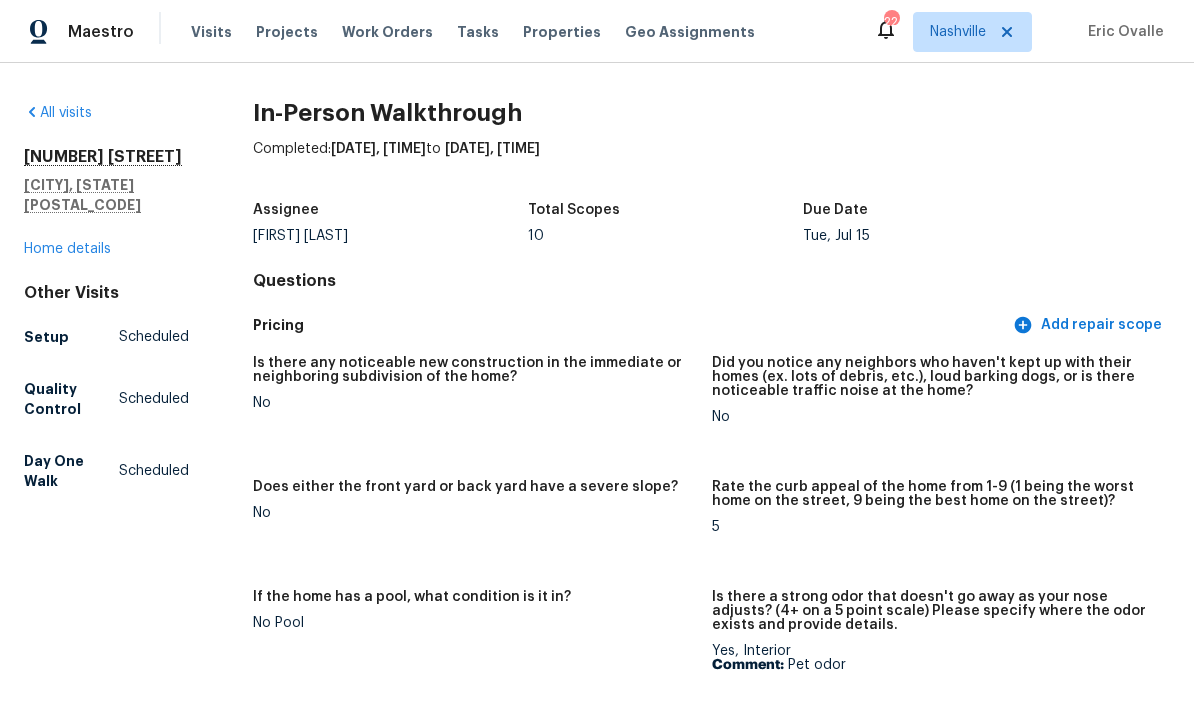 click on "Work Orders" at bounding box center [387, 32] 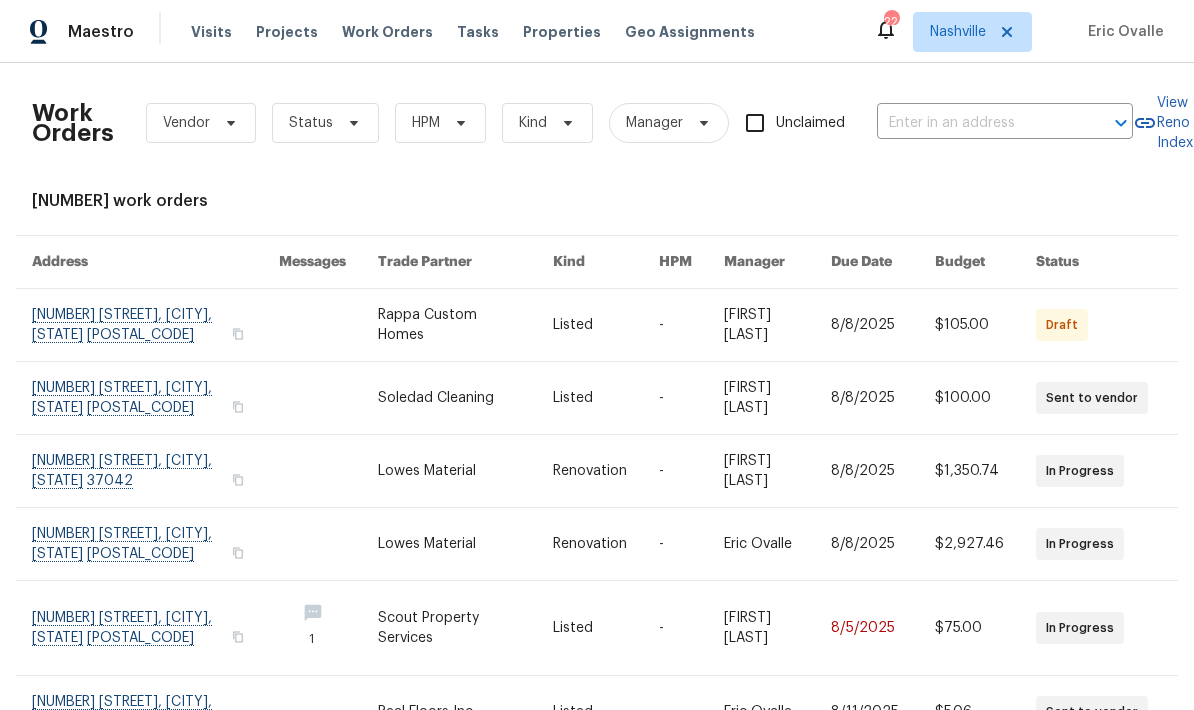 click at bounding box center [977, 123] 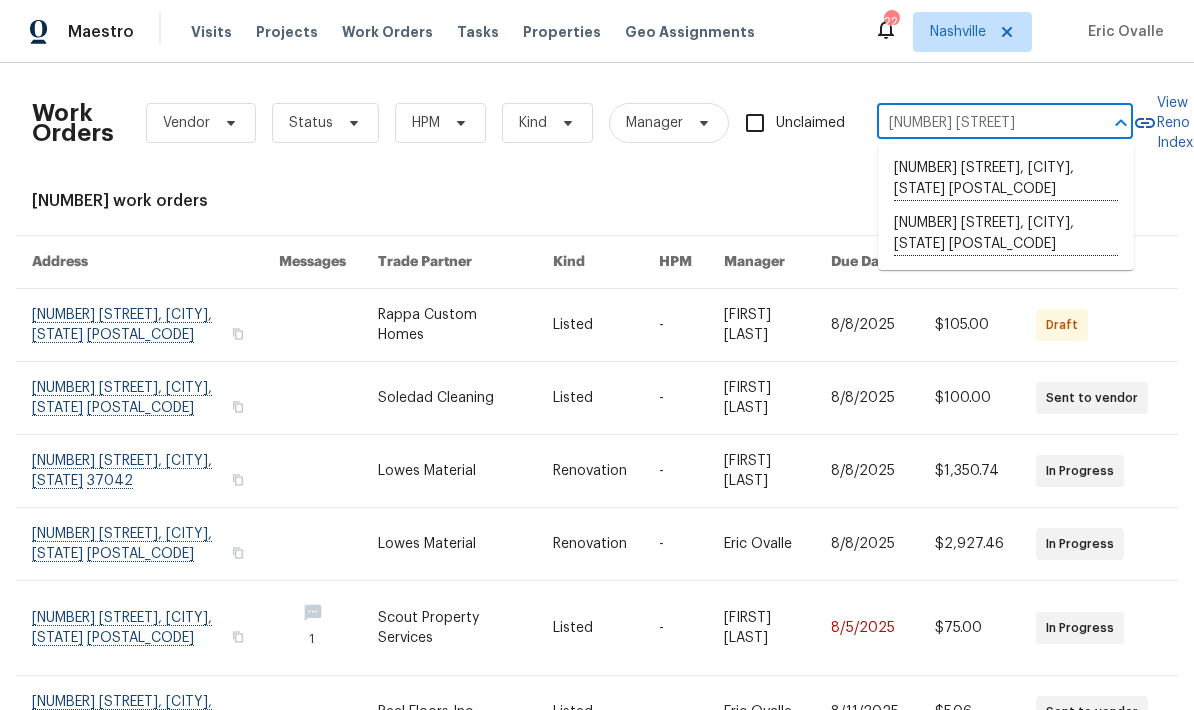 type on "108 na" 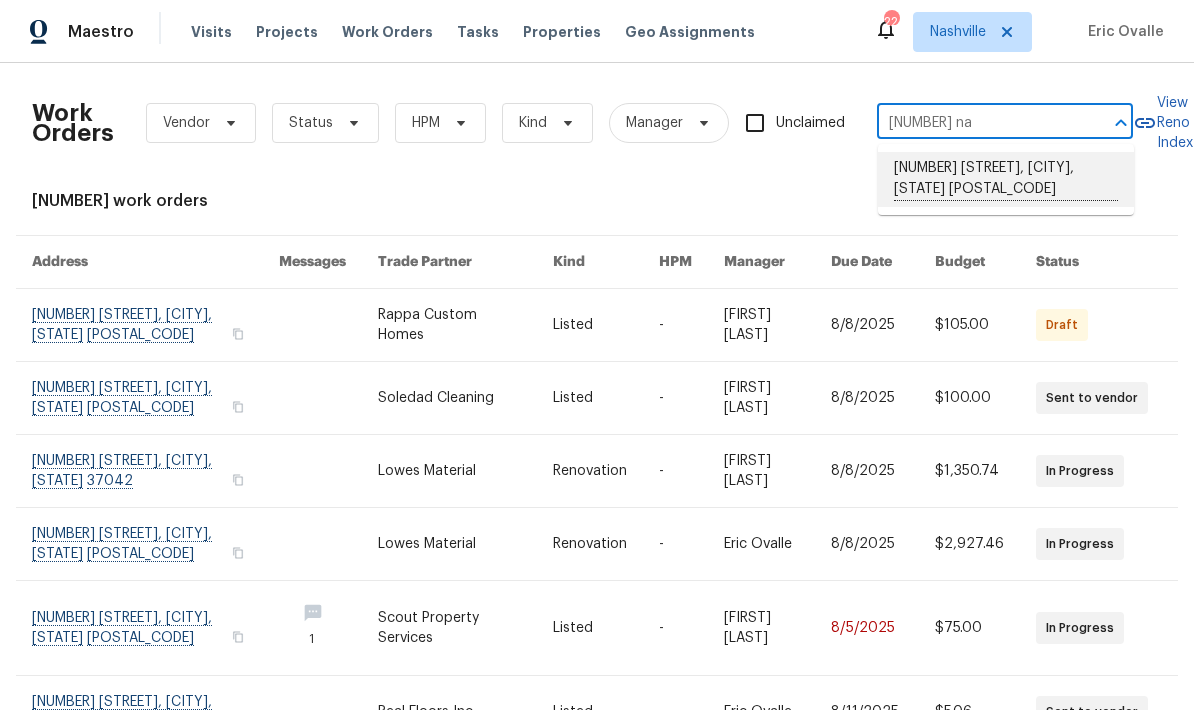 click on "108 Nancy Ave, Pleasant View, TN 37146" at bounding box center [1006, 179] 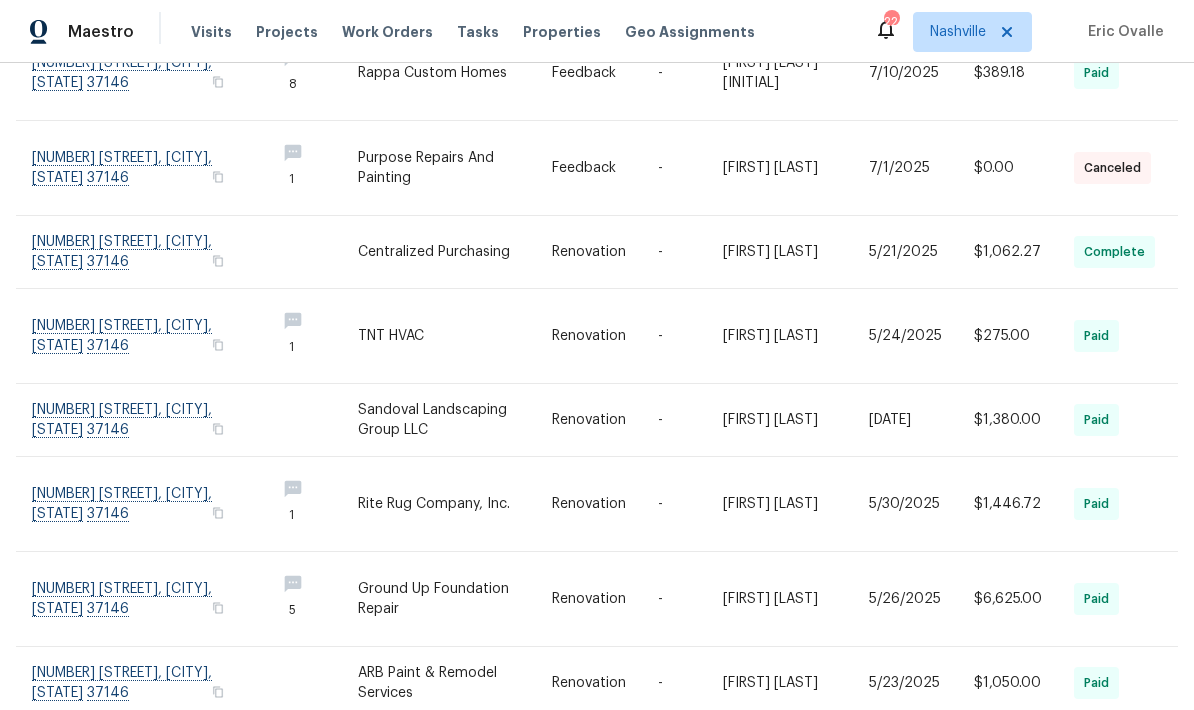 scroll, scrollTop: 407, scrollLeft: 1, axis: both 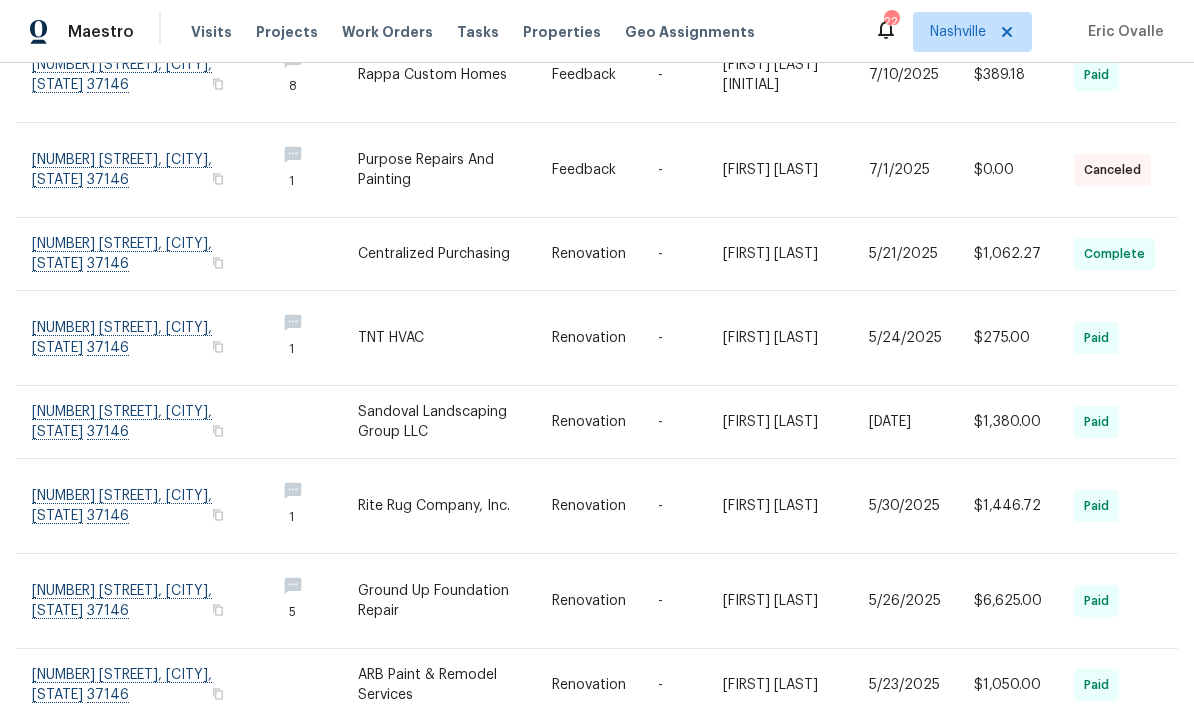 click at bounding box center [455, 685] 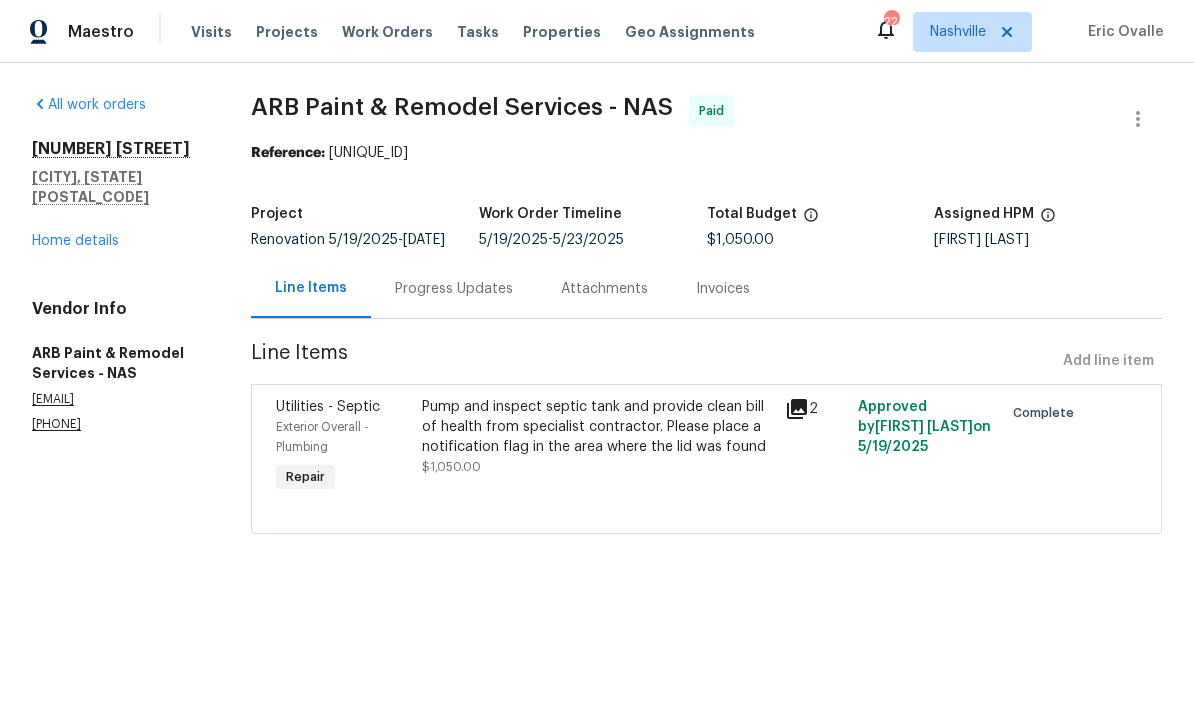 click on "Home details" at bounding box center (75, 241) 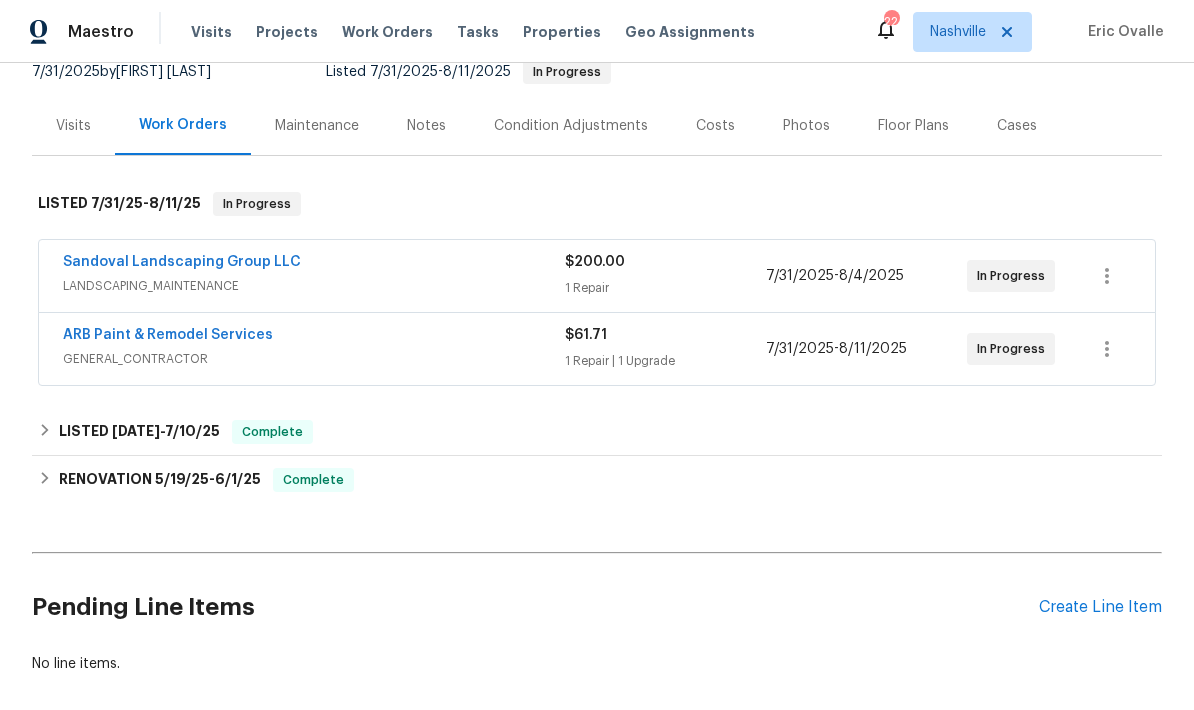 scroll, scrollTop: 226, scrollLeft: 0, axis: vertical 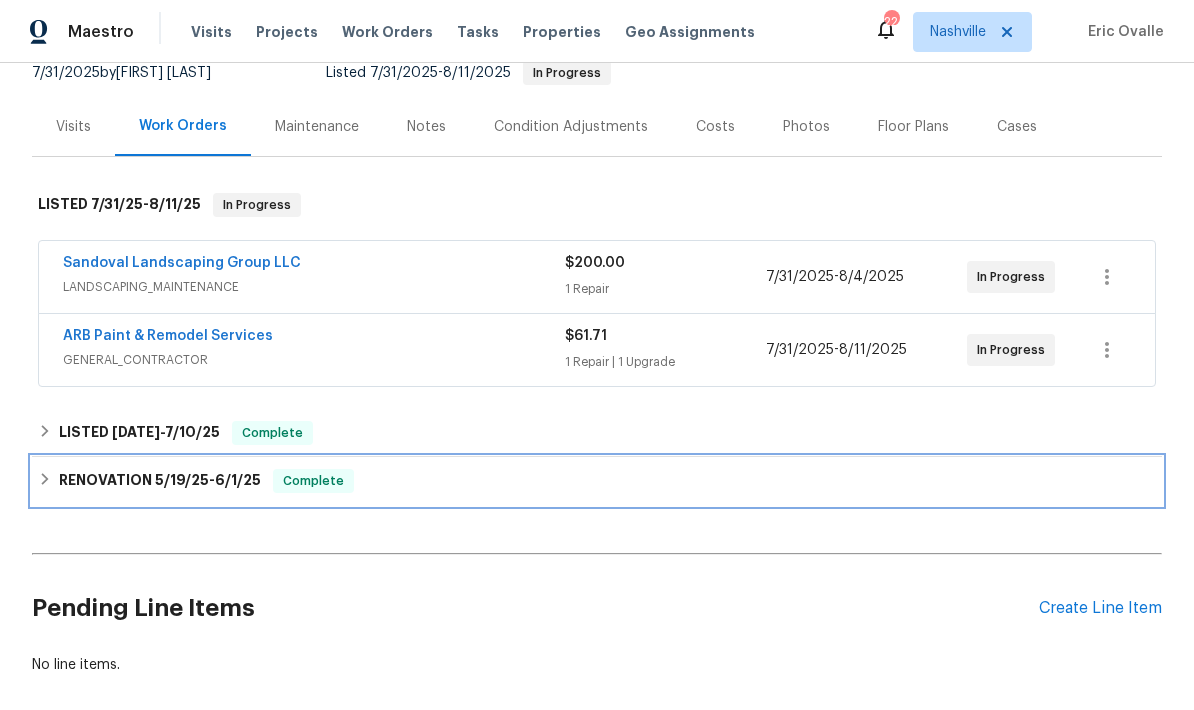 click on "Complete" at bounding box center [313, 481] 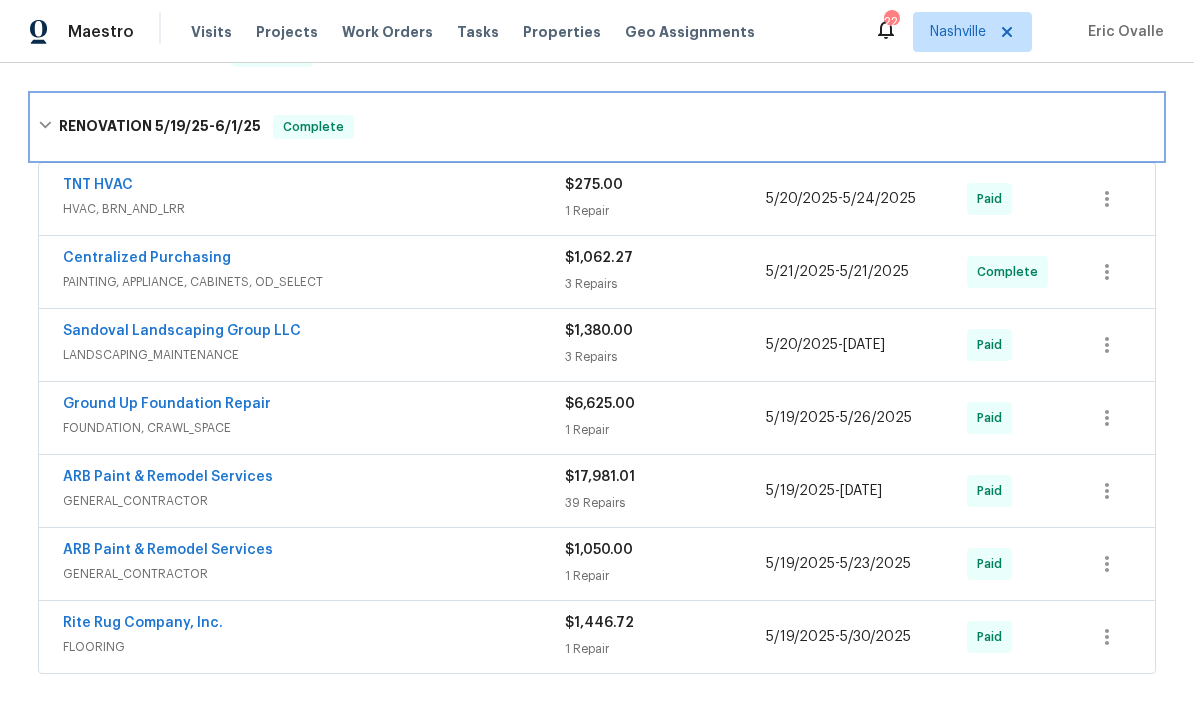 scroll, scrollTop: 610, scrollLeft: 0, axis: vertical 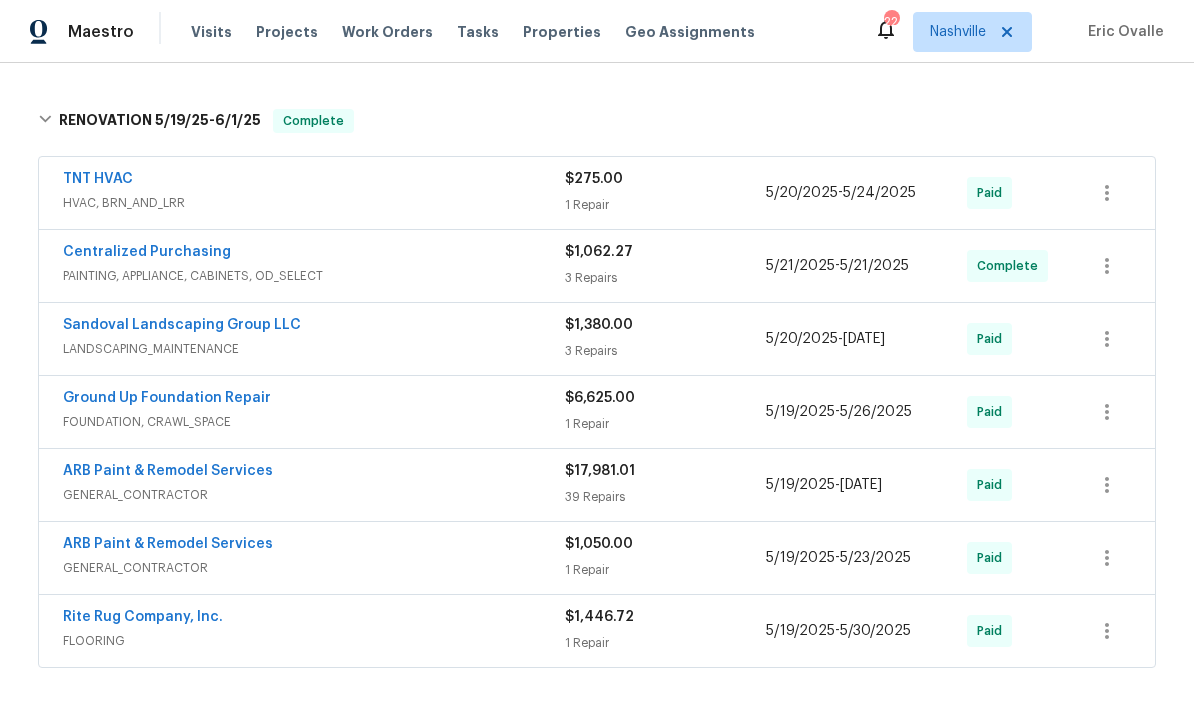 click on "GENERAL_CONTRACTOR" at bounding box center (314, 495) 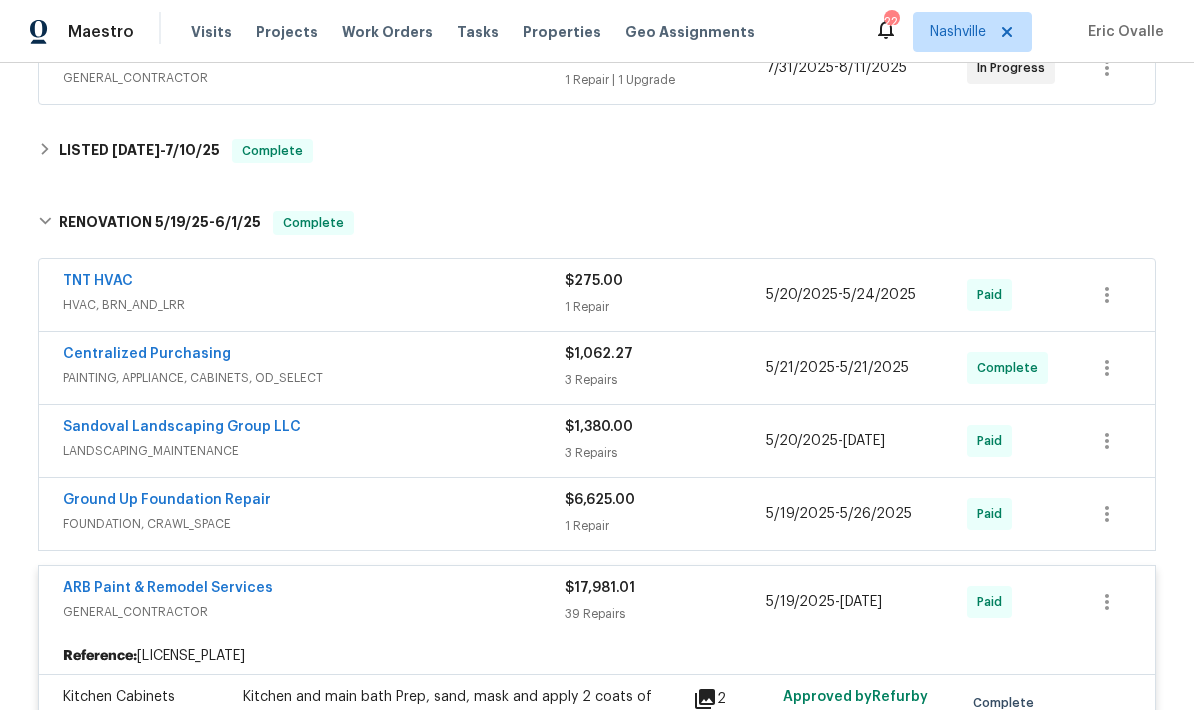 scroll, scrollTop: 607, scrollLeft: 0, axis: vertical 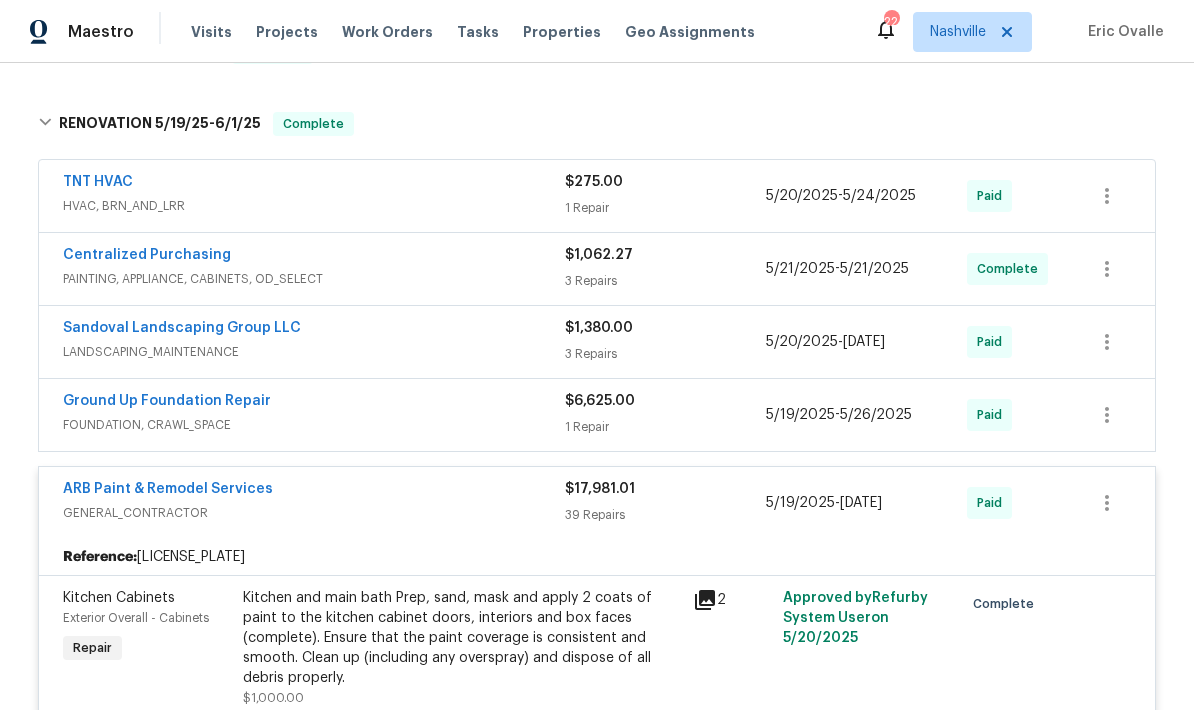 click on "GENERAL_CONTRACTOR" at bounding box center [314, 513] 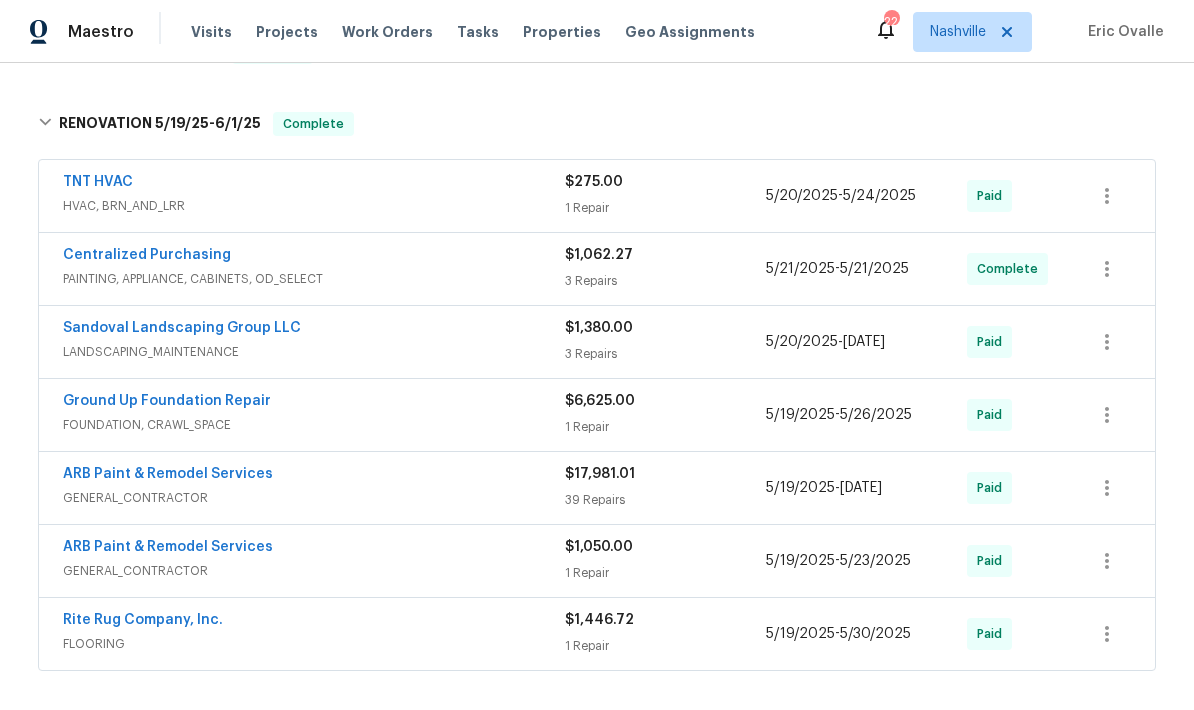click on "Ground Up Foundation Repair" at bounding box center [314, 403] 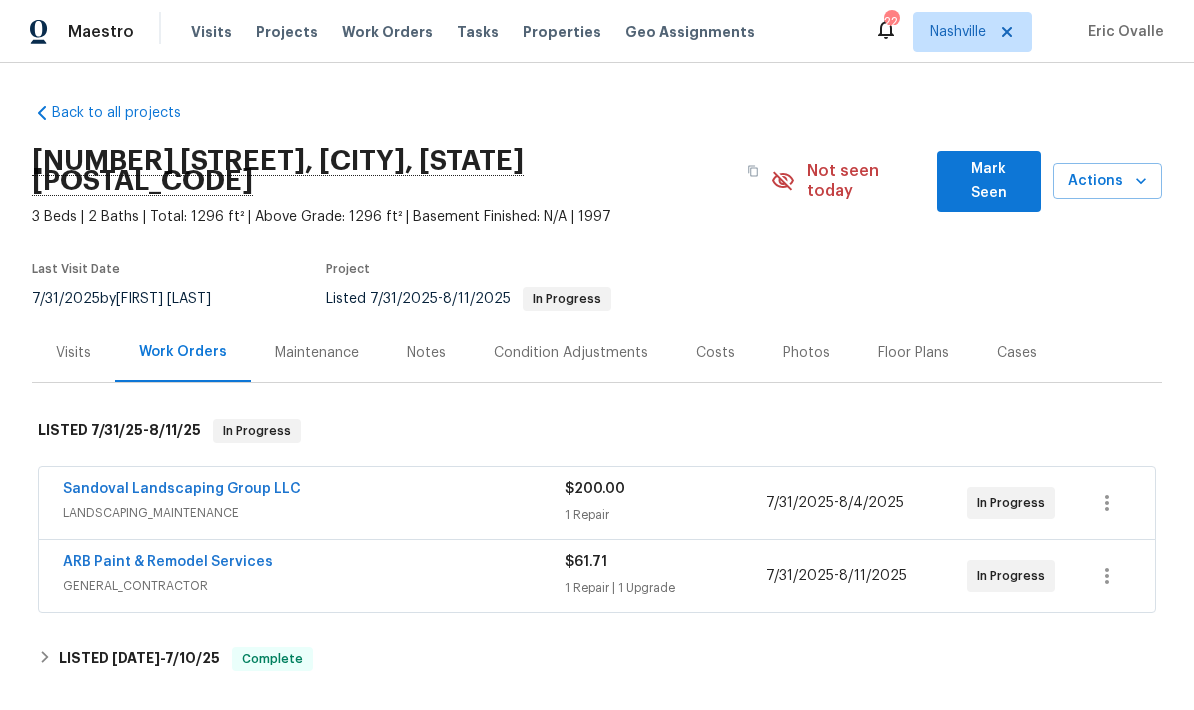 scroll, scrollTop: 0, scrollLeft: 0, axis: both 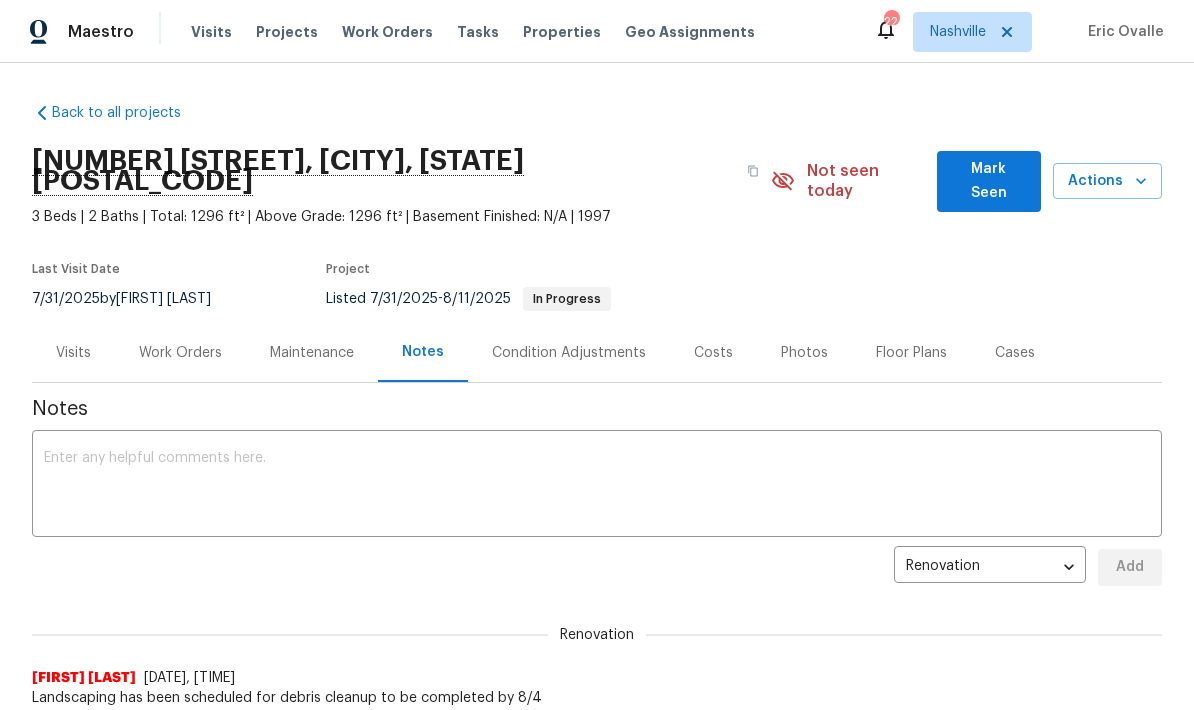 click on "Costs" at bounding box center (713, 353) 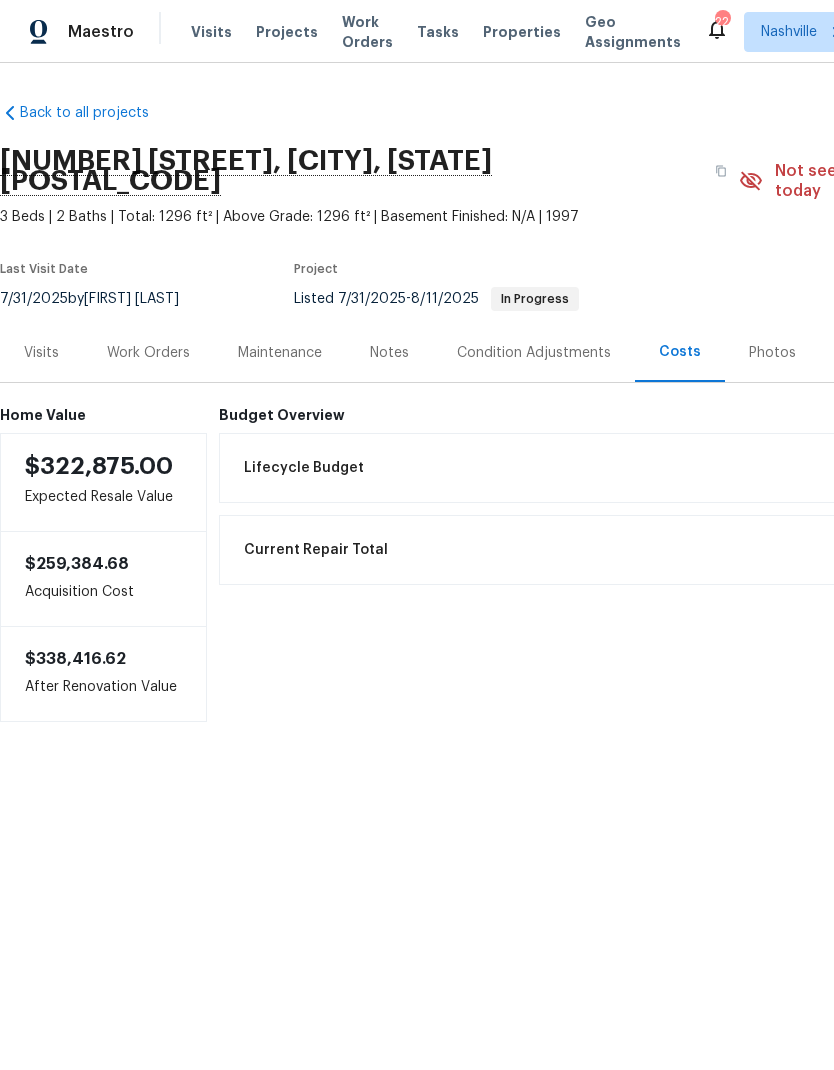 click on "Work Orders" at bounding box center (367, 32) 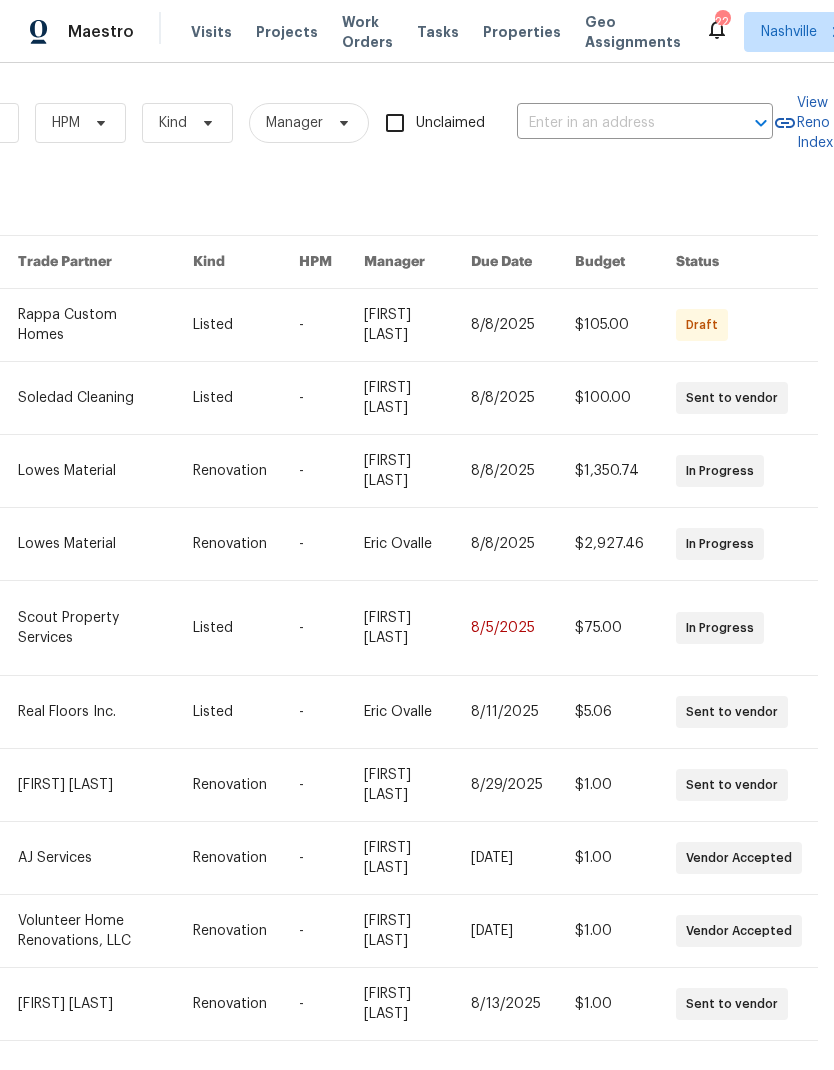 scroll, scrollTop: 0, scrollLeft: 329, axis: horizontal 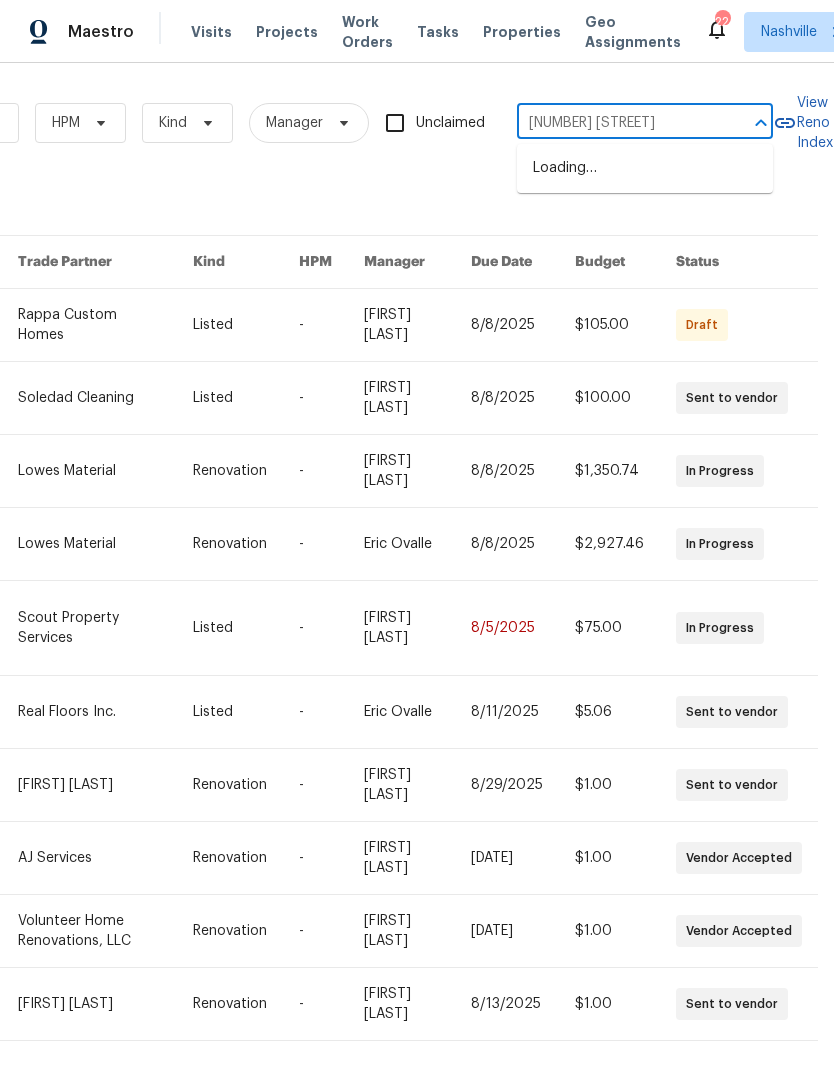 type on "2203 gr" 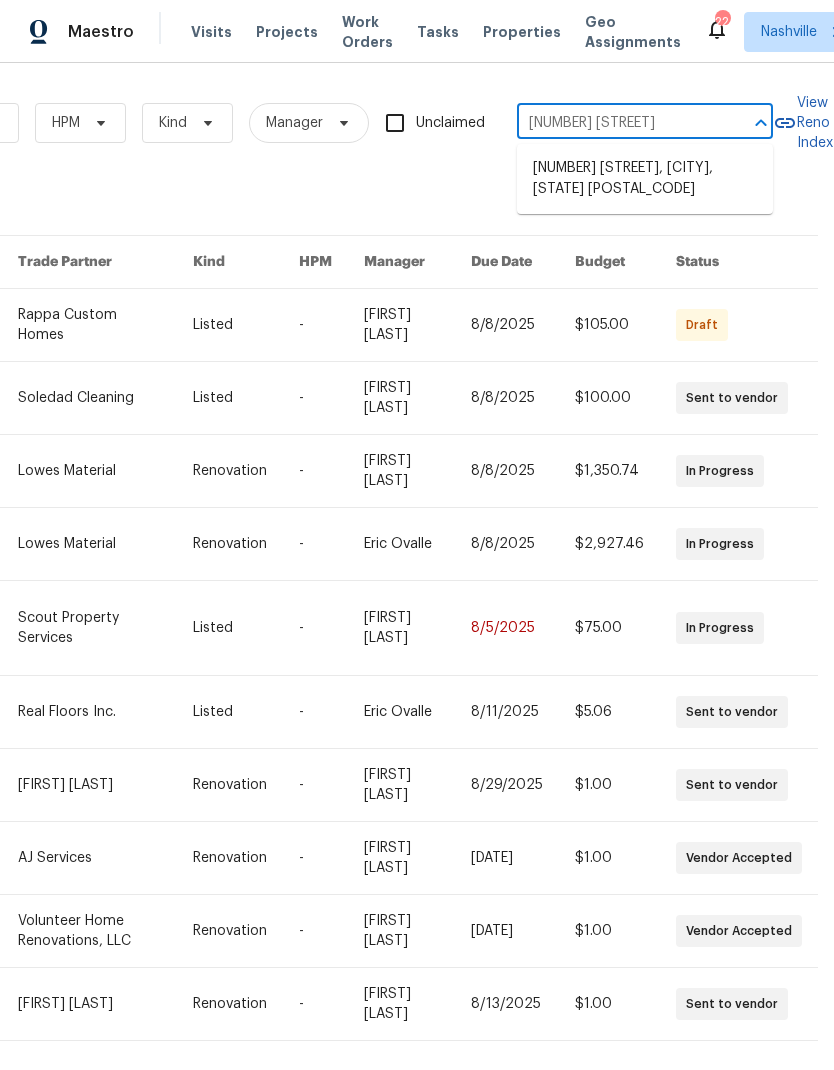 click on "2203 Green Acres Dr, Clarksville, TN 37042" at bounding box center [645, 179] 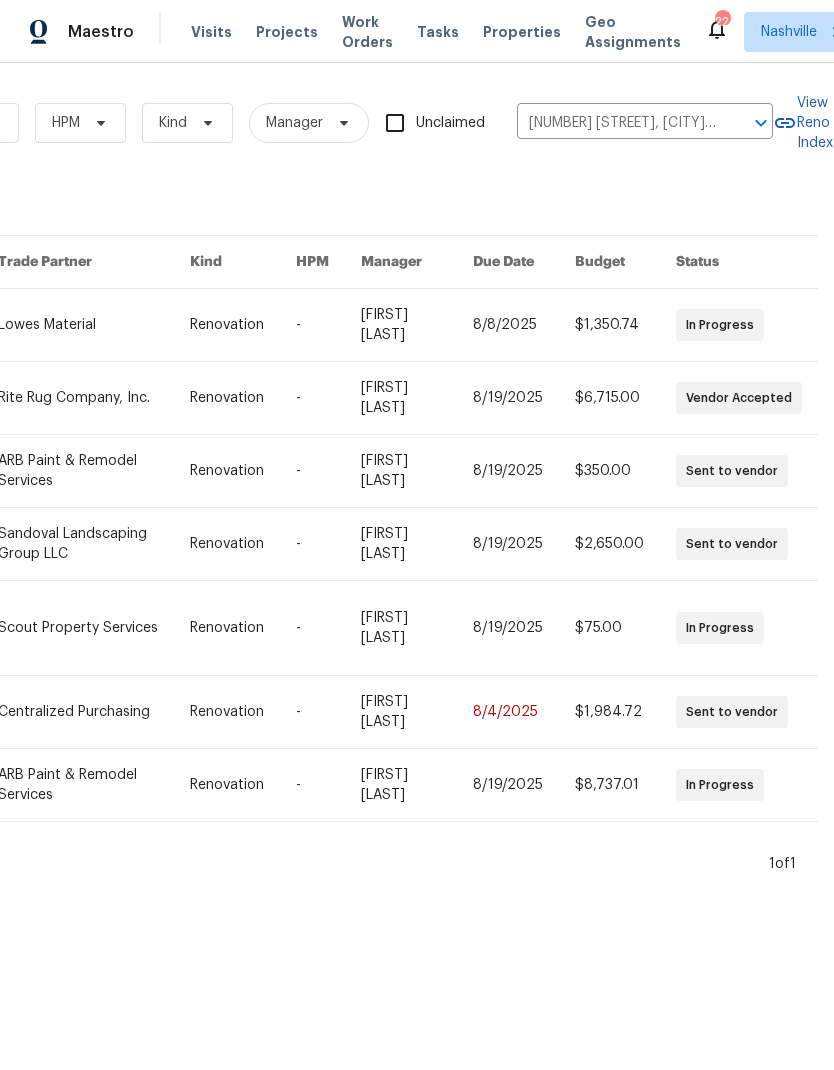 click at bounding box center [94, 785] 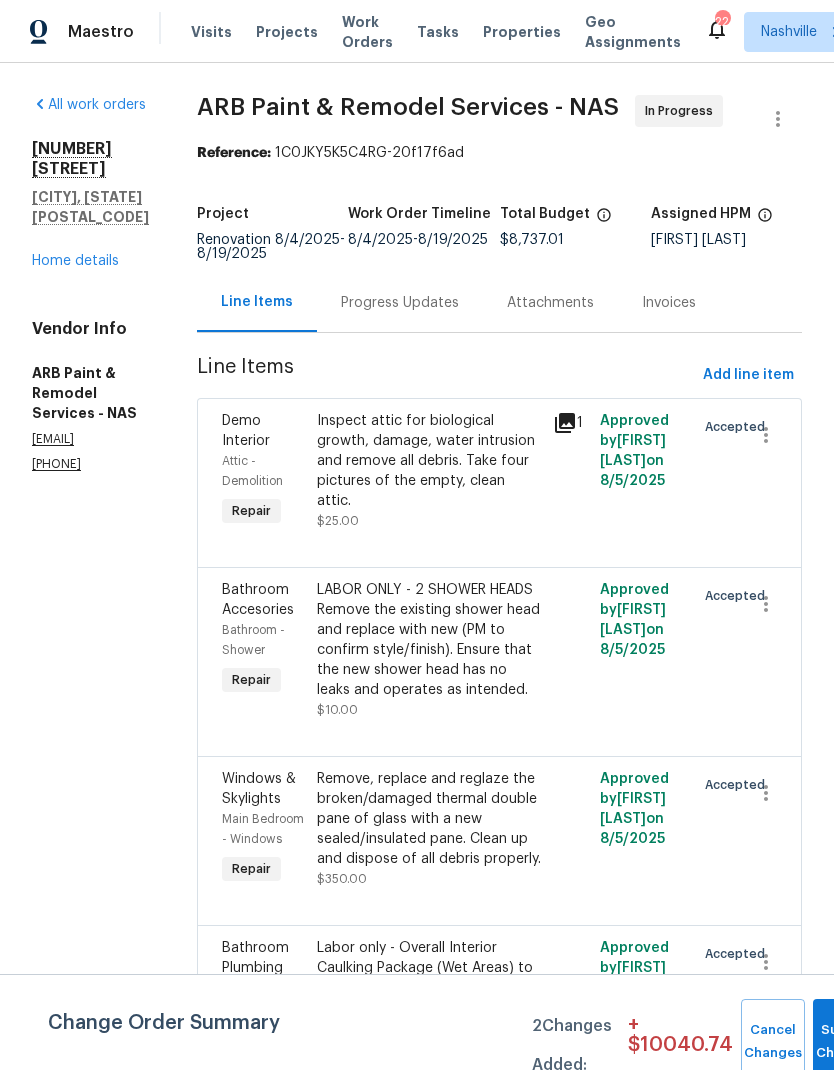 scroll, scrollTop: 0, scrollLeft: 0, axis: both 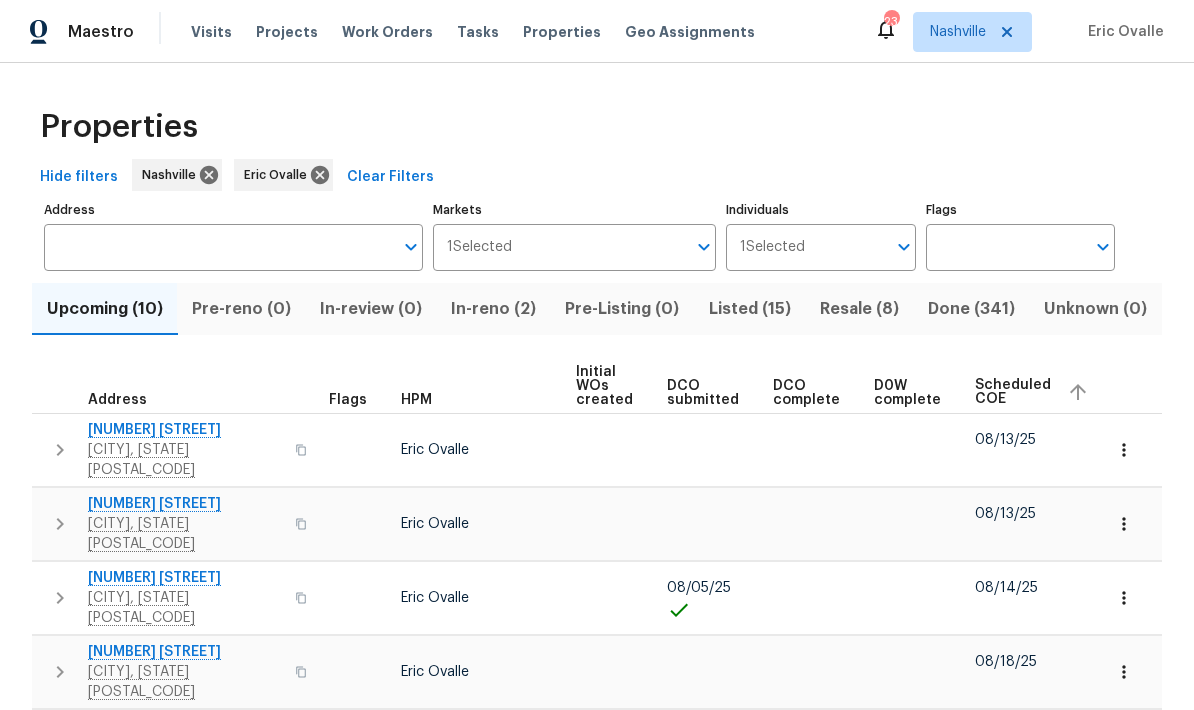 click on "Scheduled COE" at bounding box center [1013, 392] 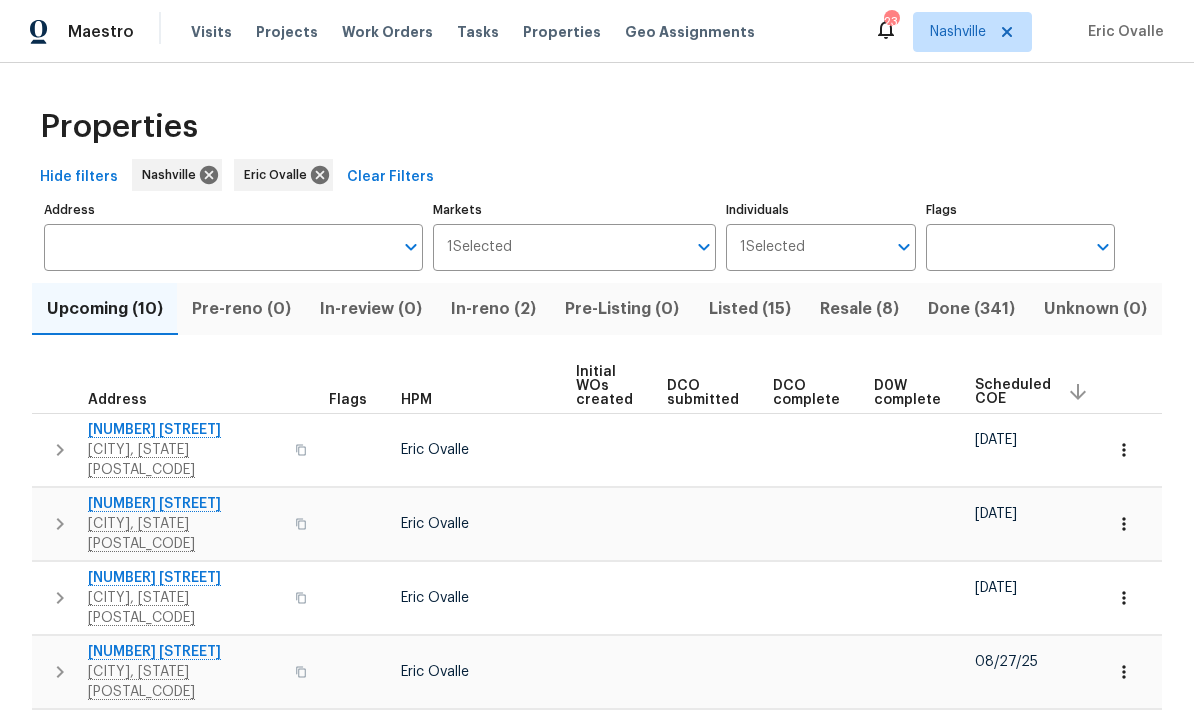 click 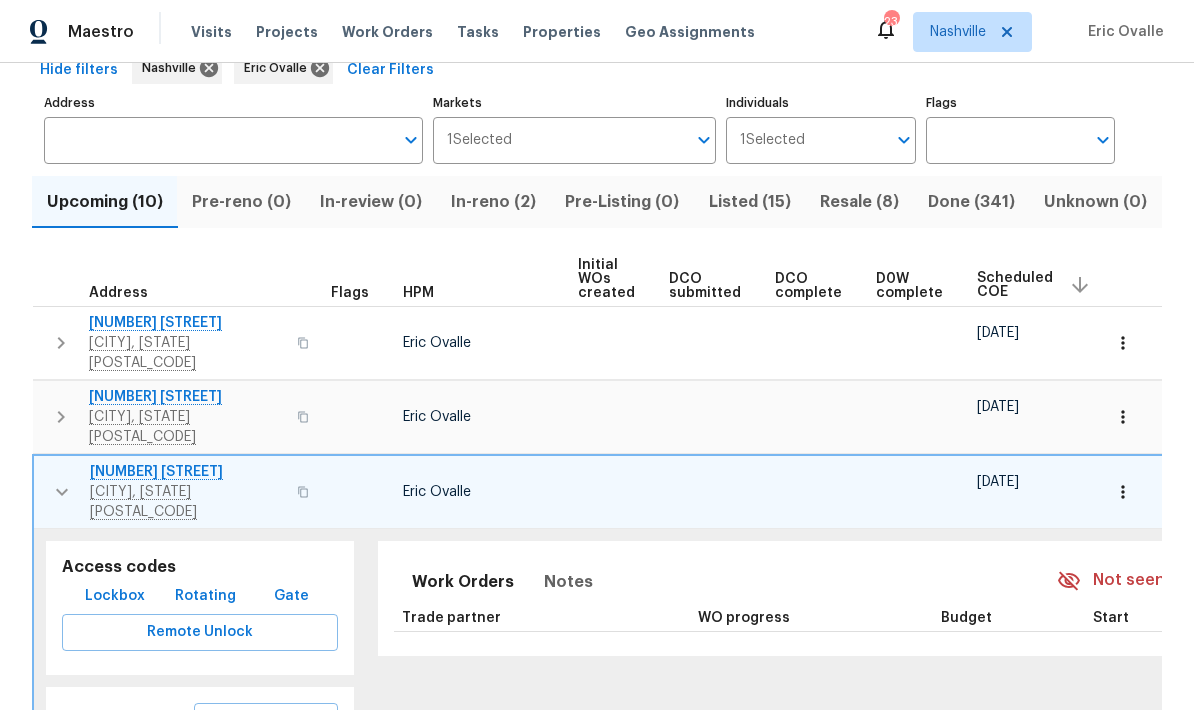 scroll, scrollTop: 201, scrollLeft: 0, axis: vertical 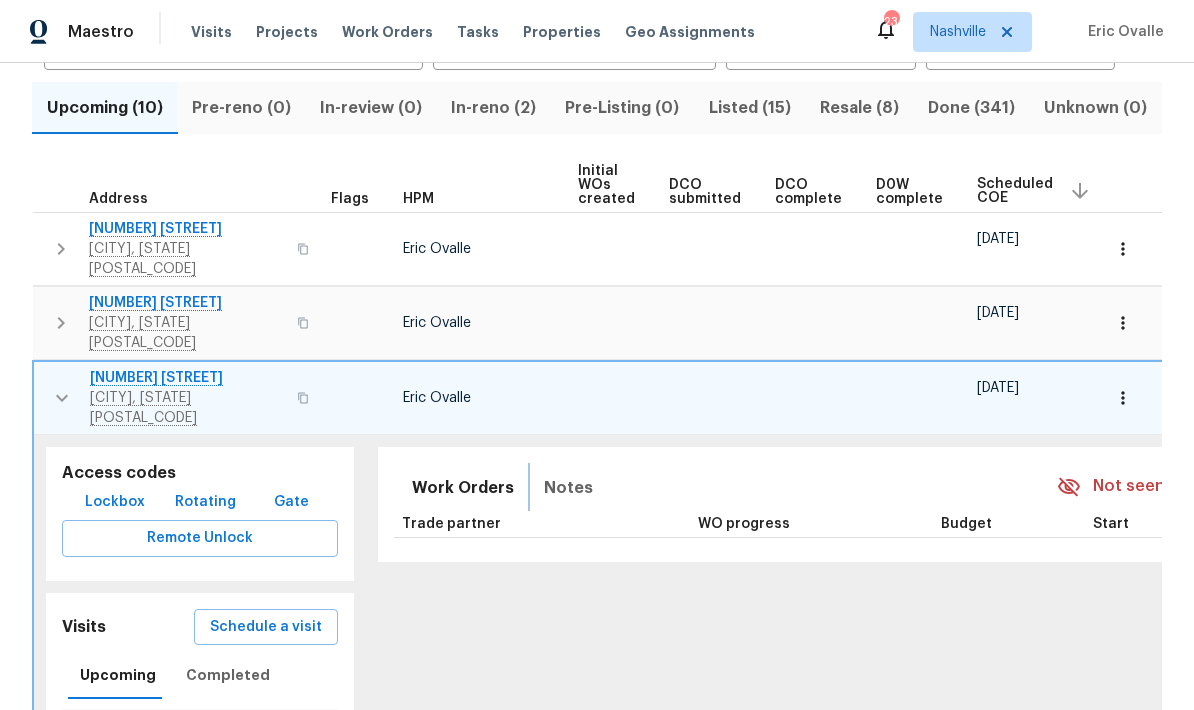 click on "Notes" at bounding box center [568, 488] 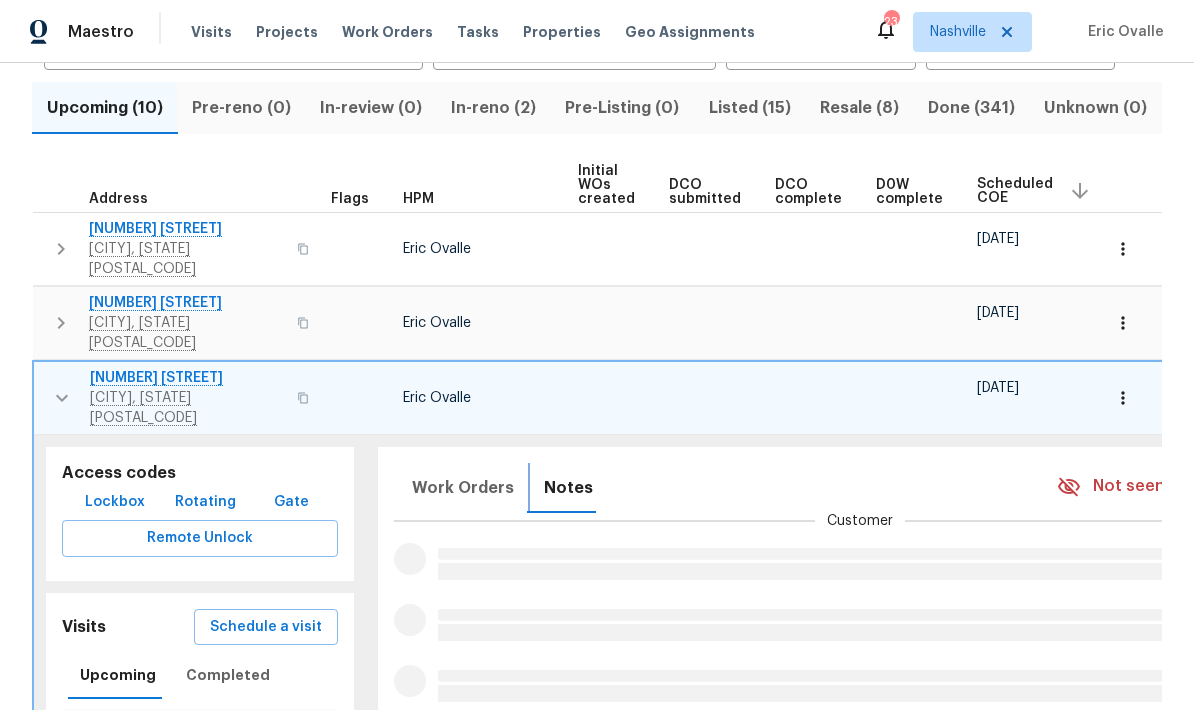 scroll, scrollTop: 0, scrollLeft: 12, axis: horizontal 